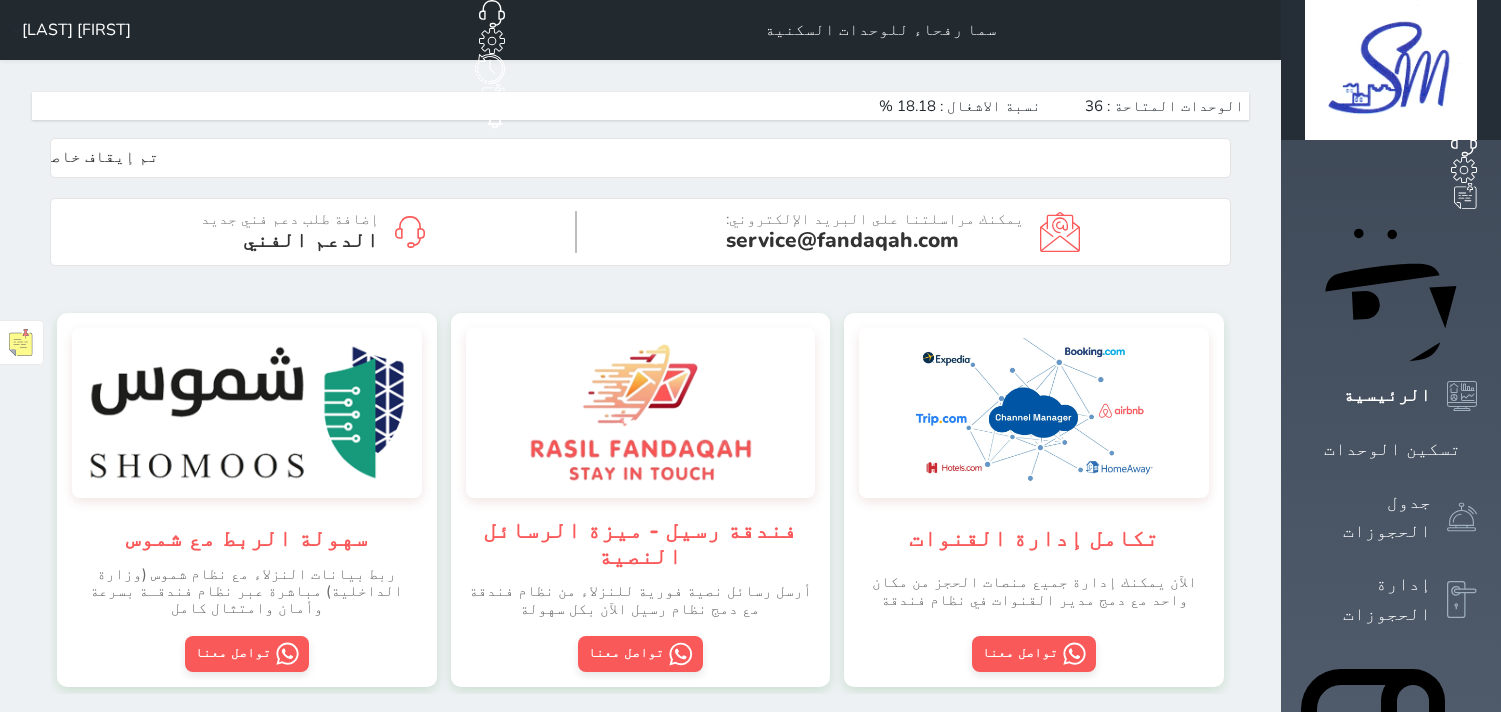 scroll, scrollTop: 0, scrollLeft: 0, axis: both 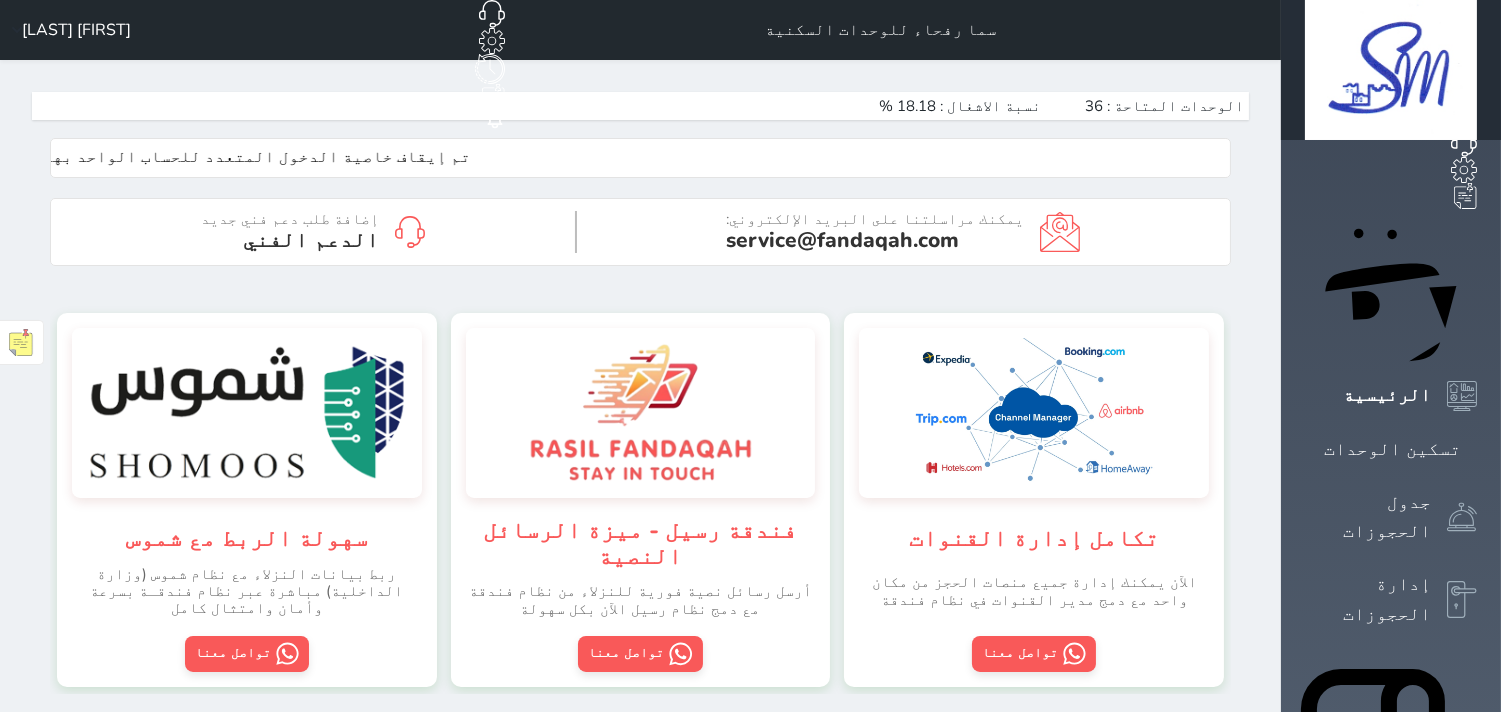 click on "[FIRST] [LAST]" at bounding box center (67, 30) 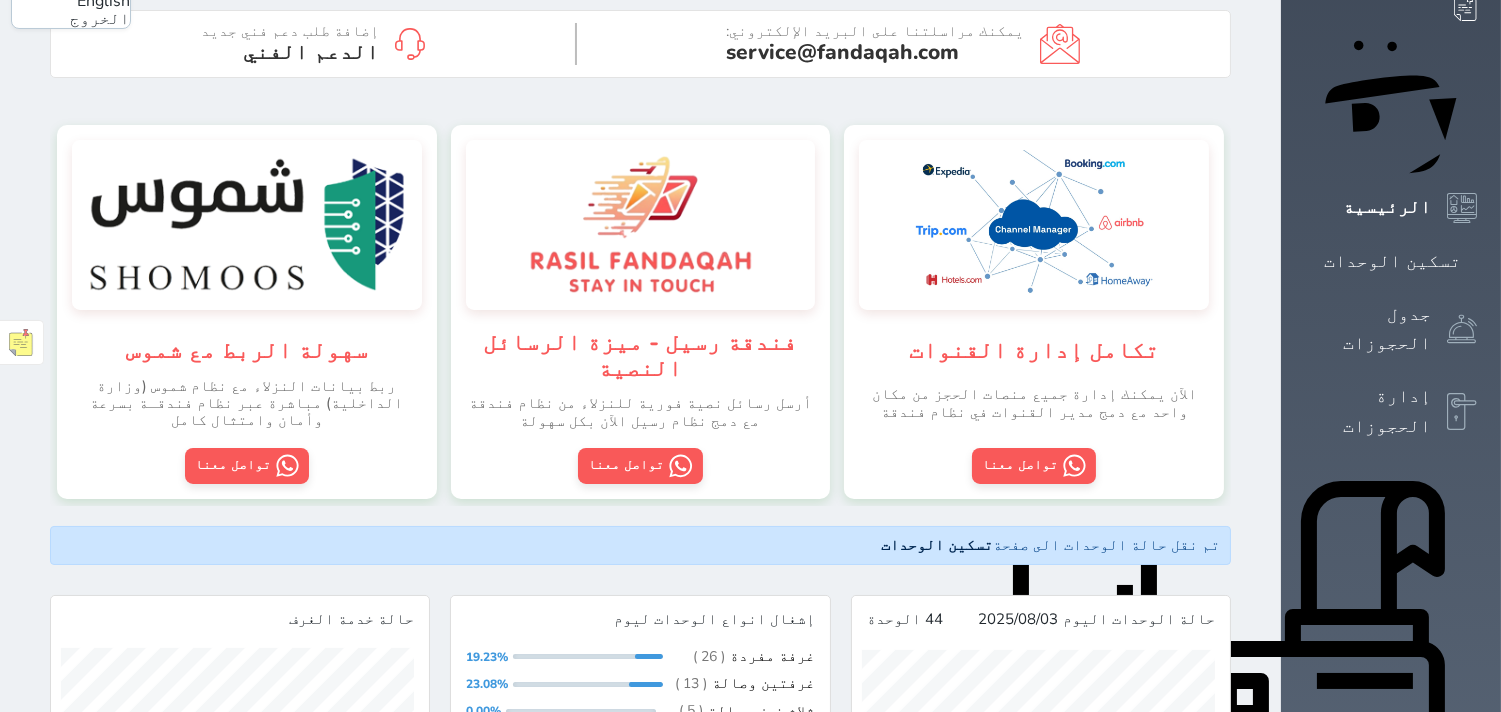 scroll, scrollTop: 222, scrollLeft: 0, axis: vertical 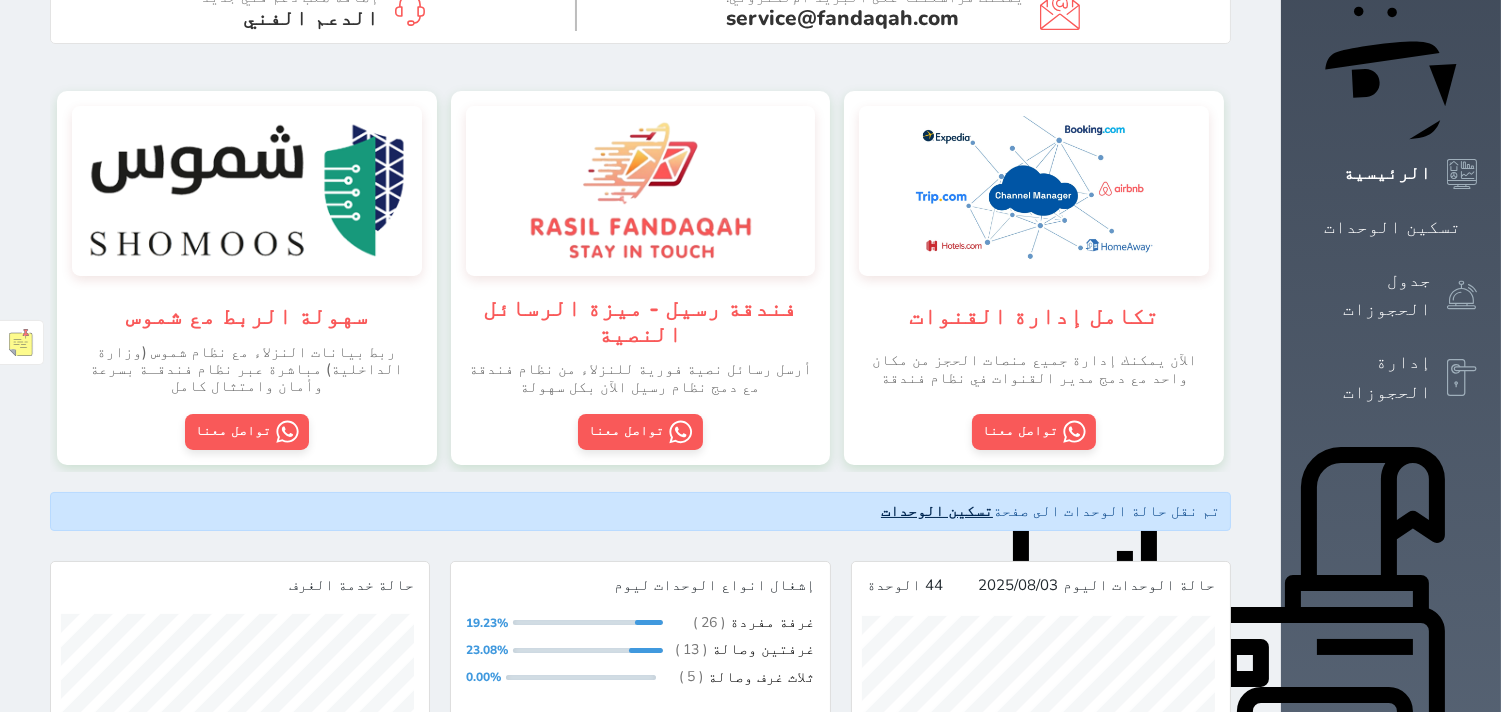click on "تسكين الوحدات" at bounding box center [937, 511] 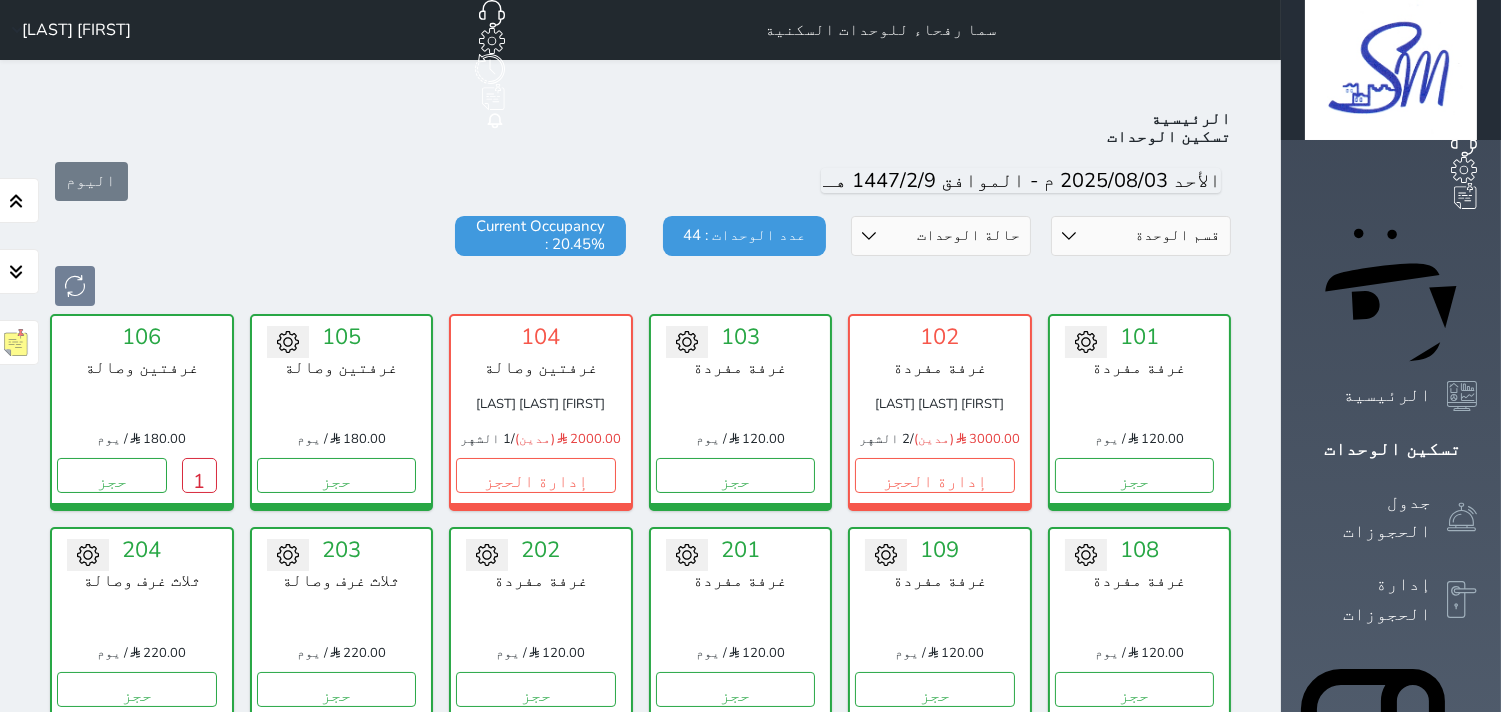 scroll, scrollTop: 77, scrollLeft: 0, axis: vertical 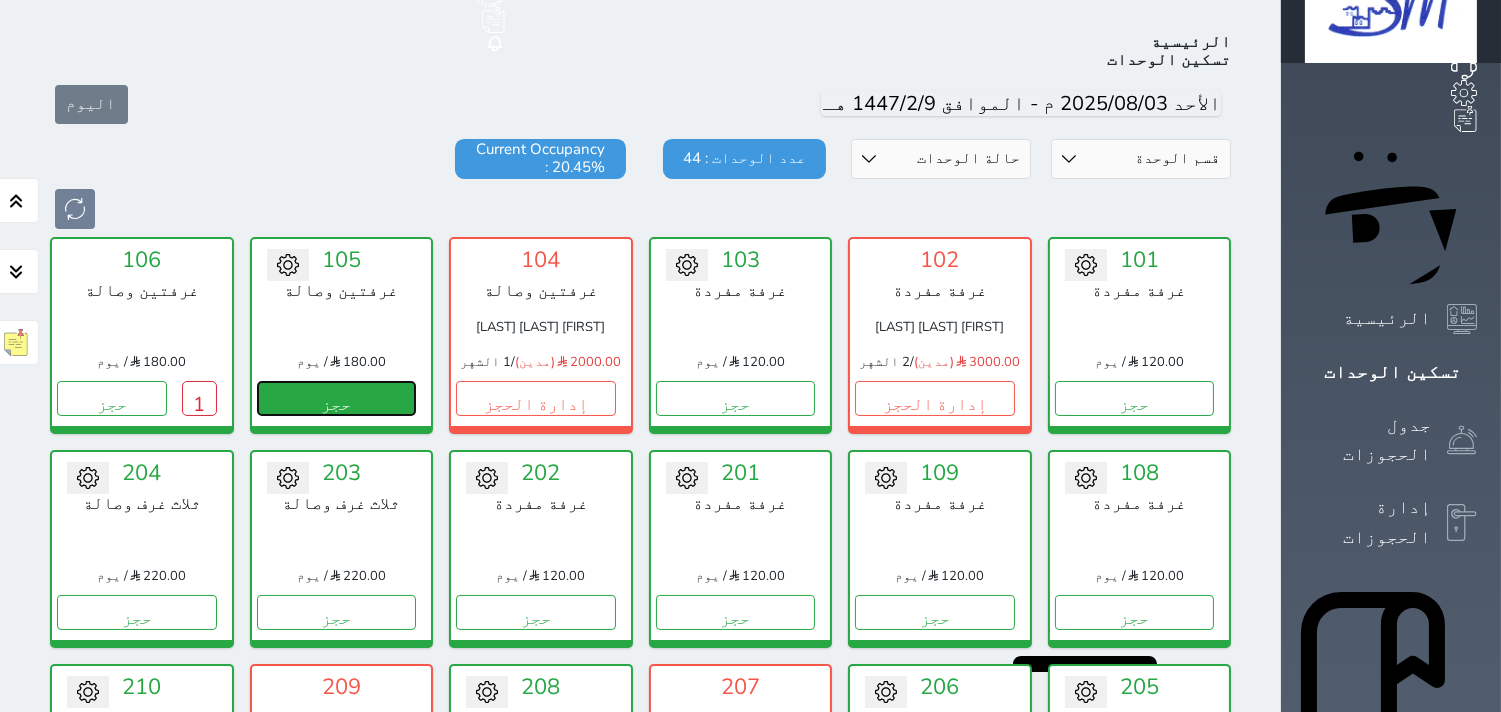 click on "حجز" at bounding box center [337, 398] 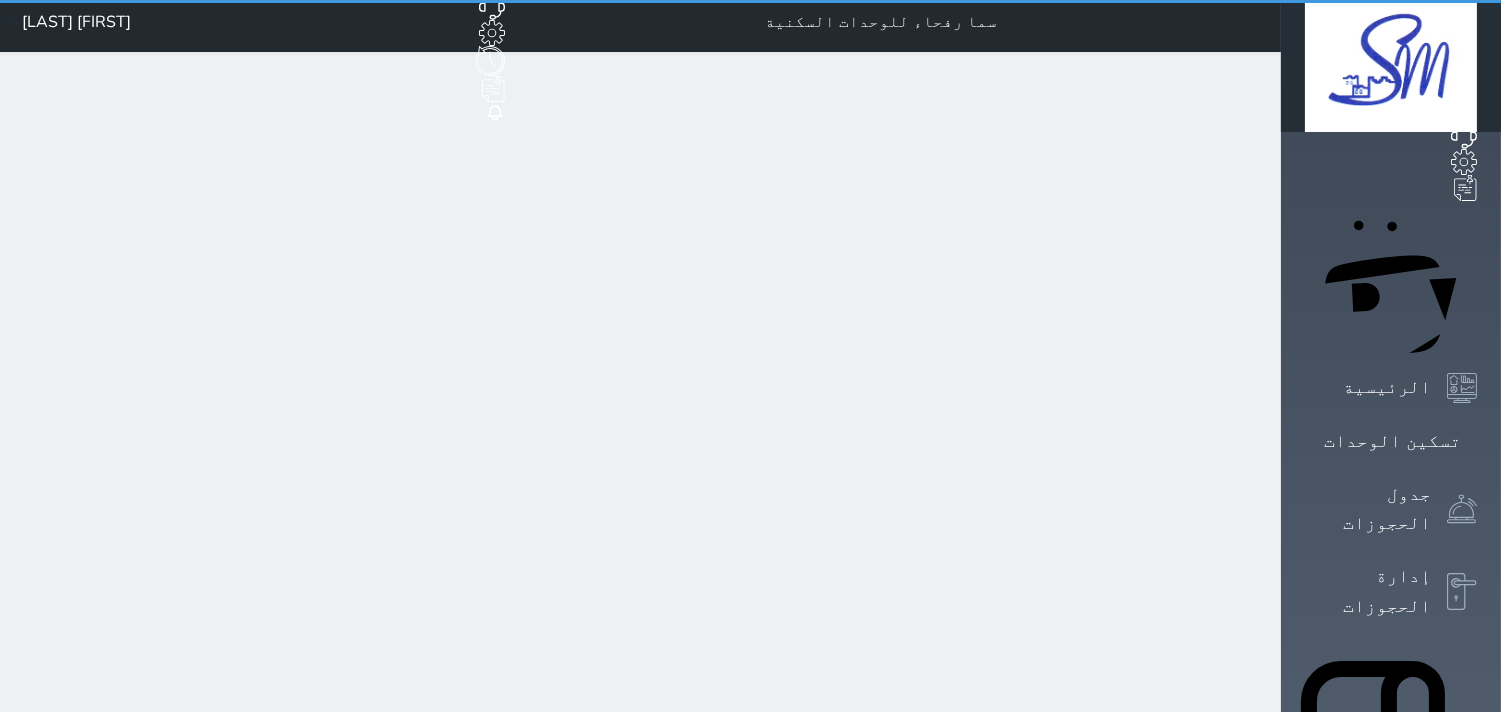 scroll, scrollTop: 0, scrollLeft: 0, axis: both 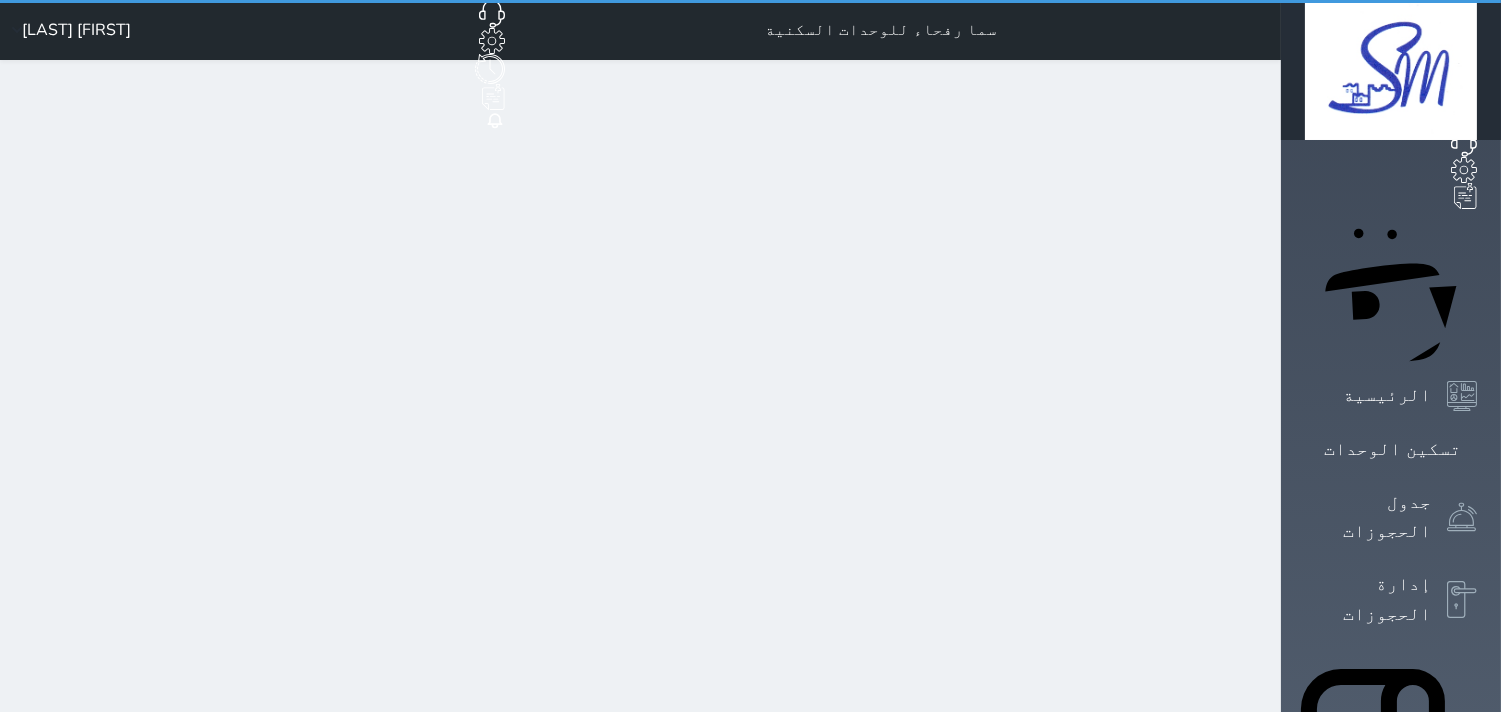 select on "1" 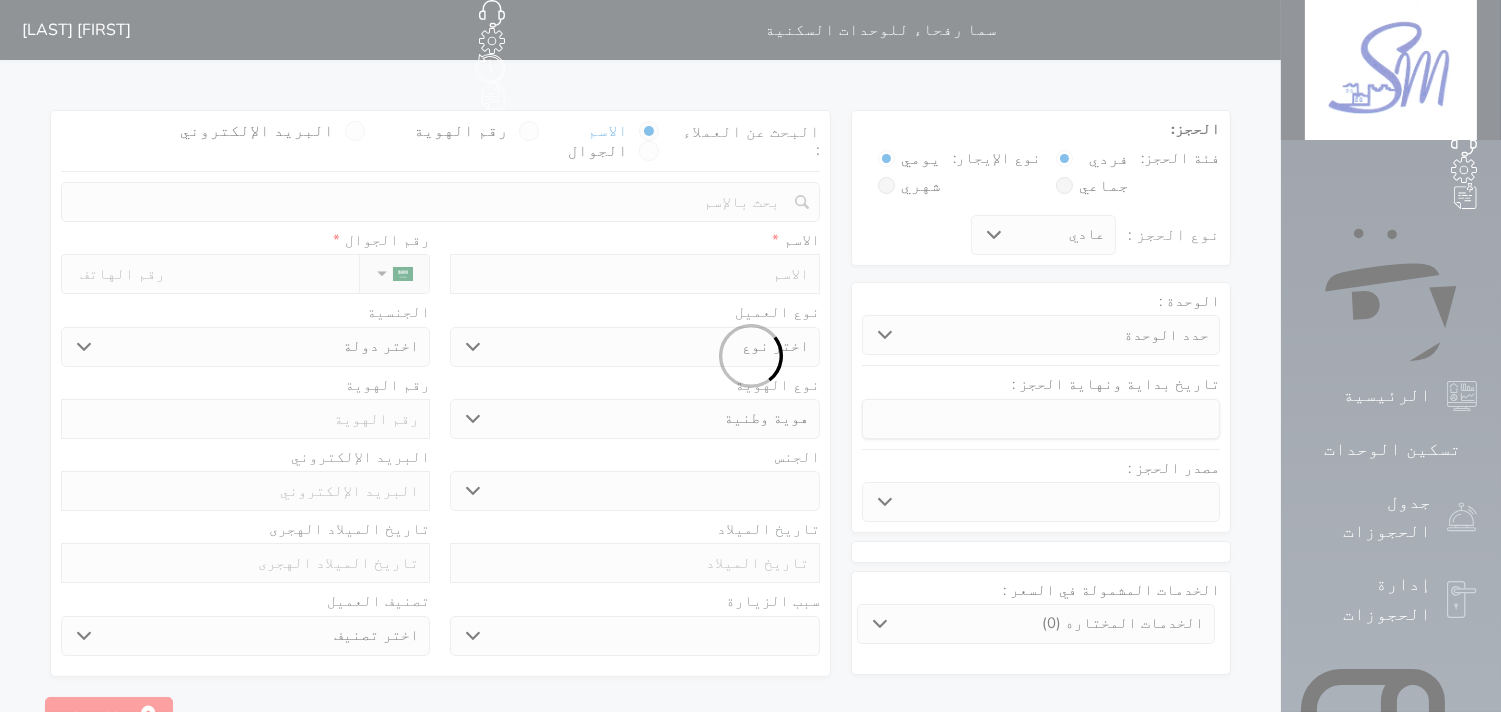 select 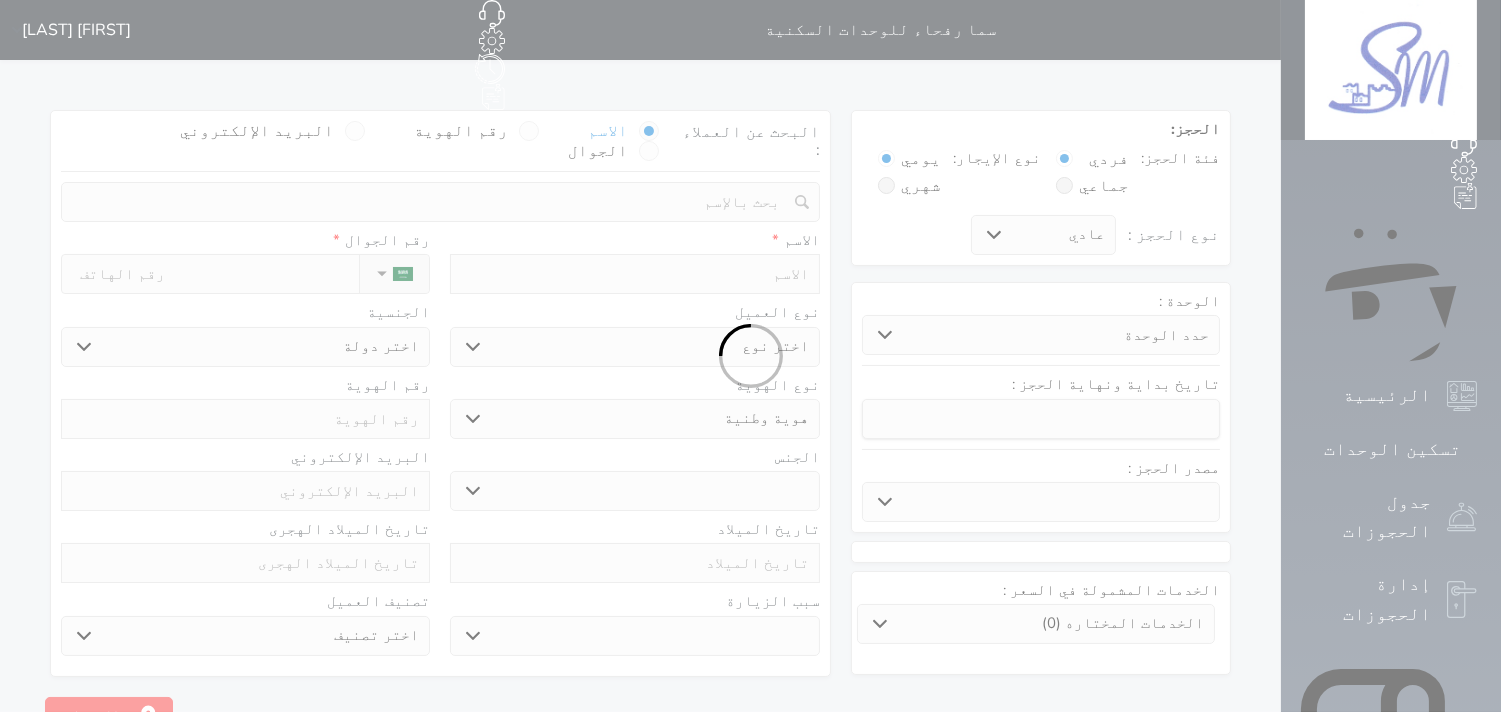 select 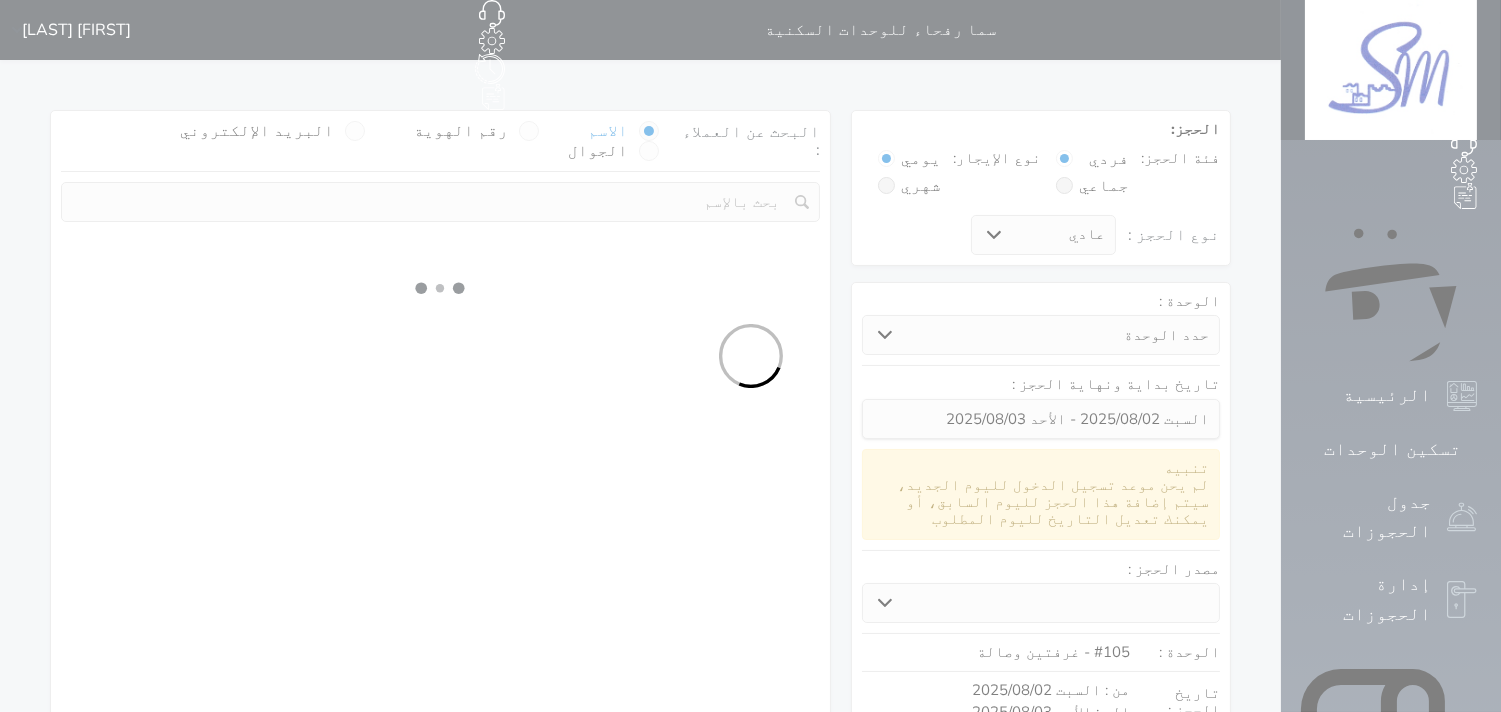 select 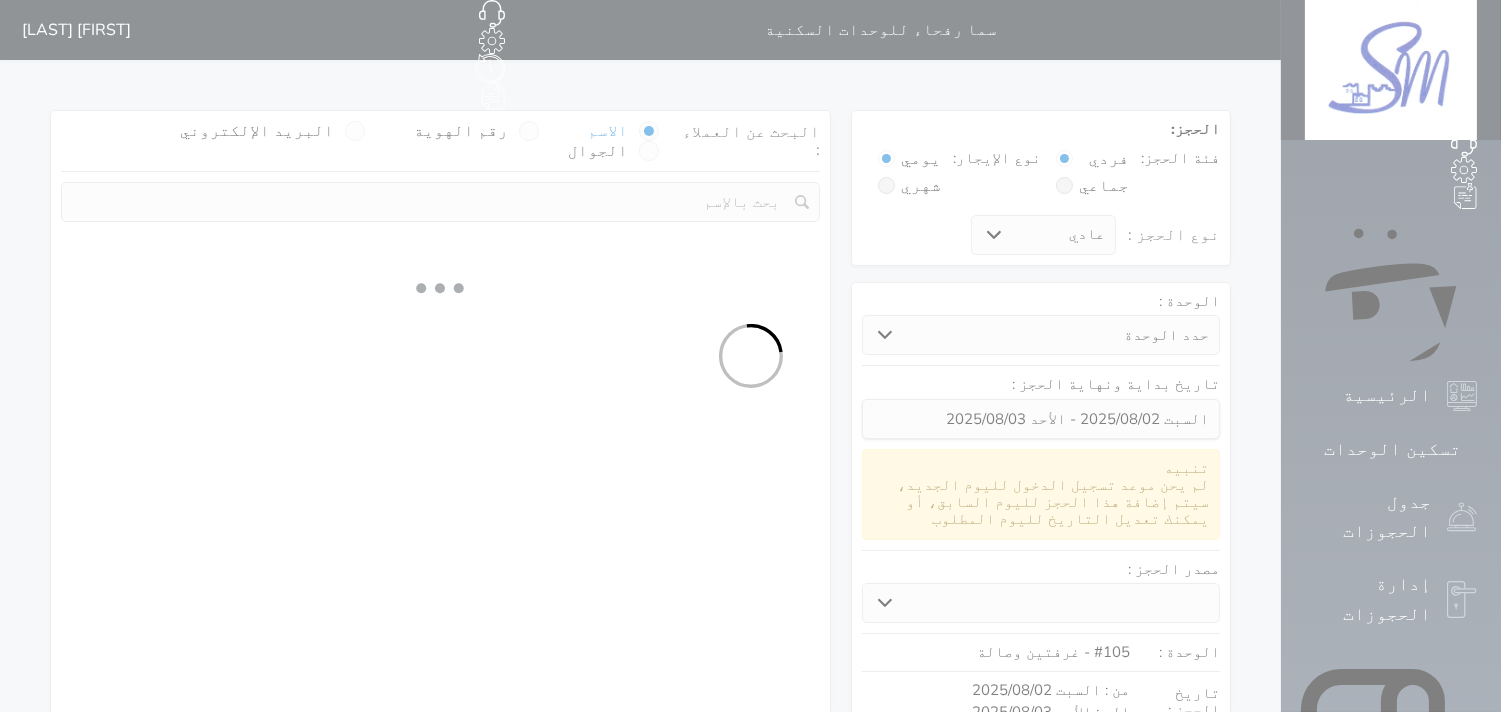 select on "113" 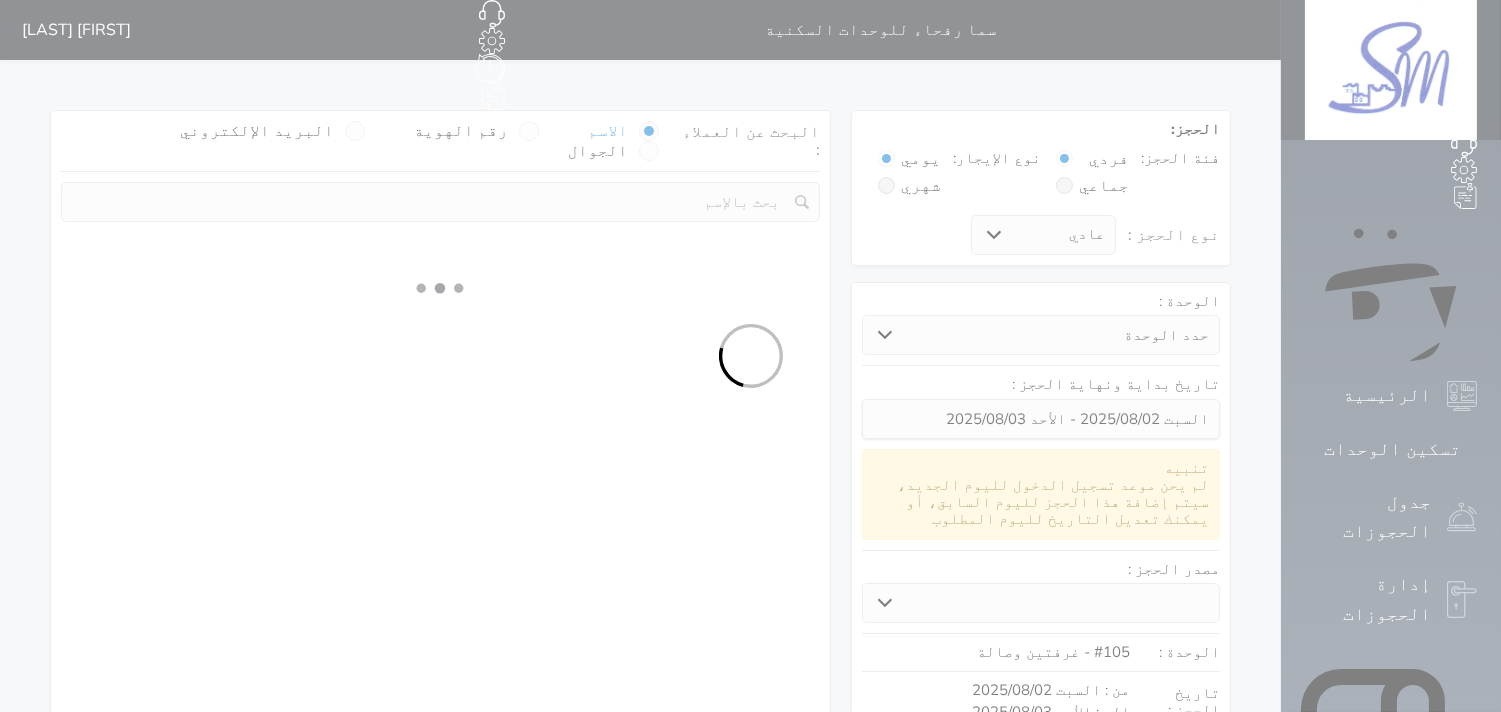 select on "1" 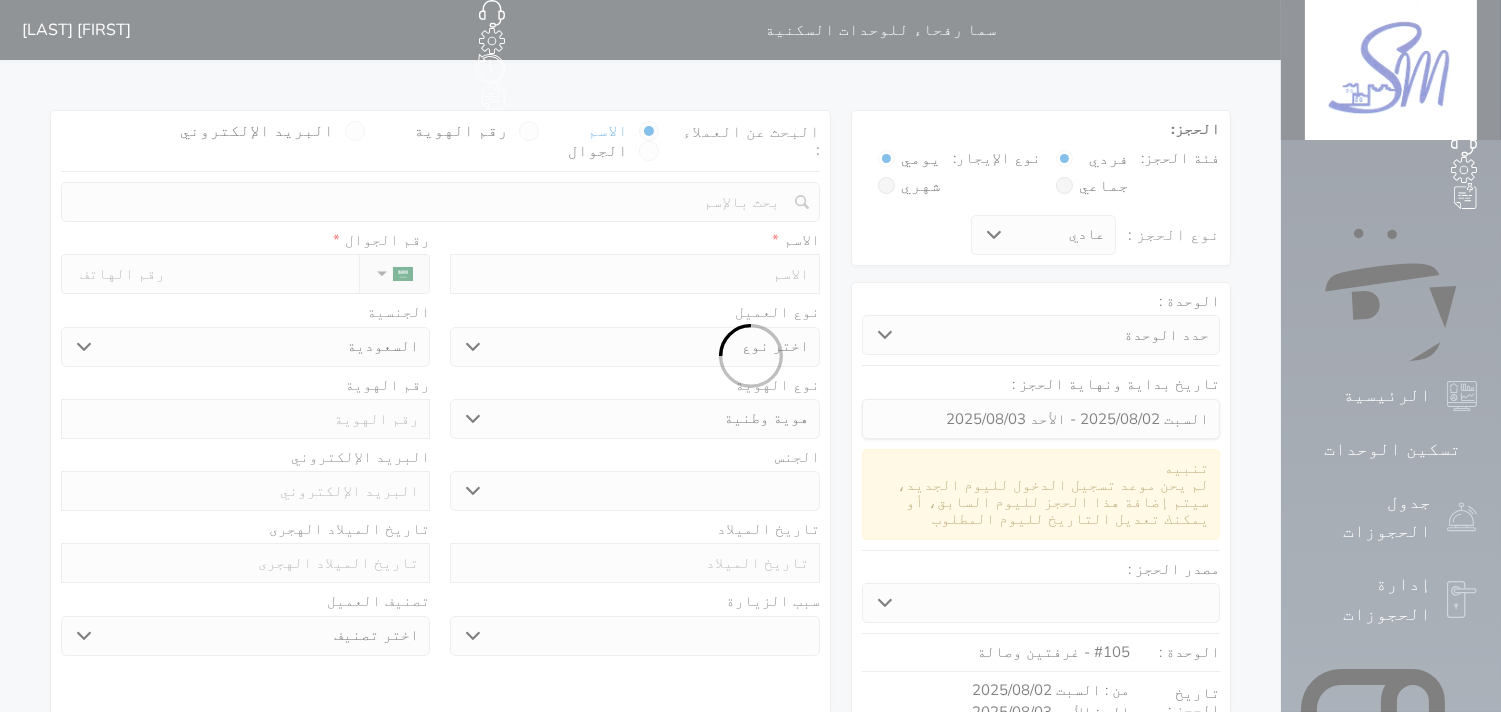 select 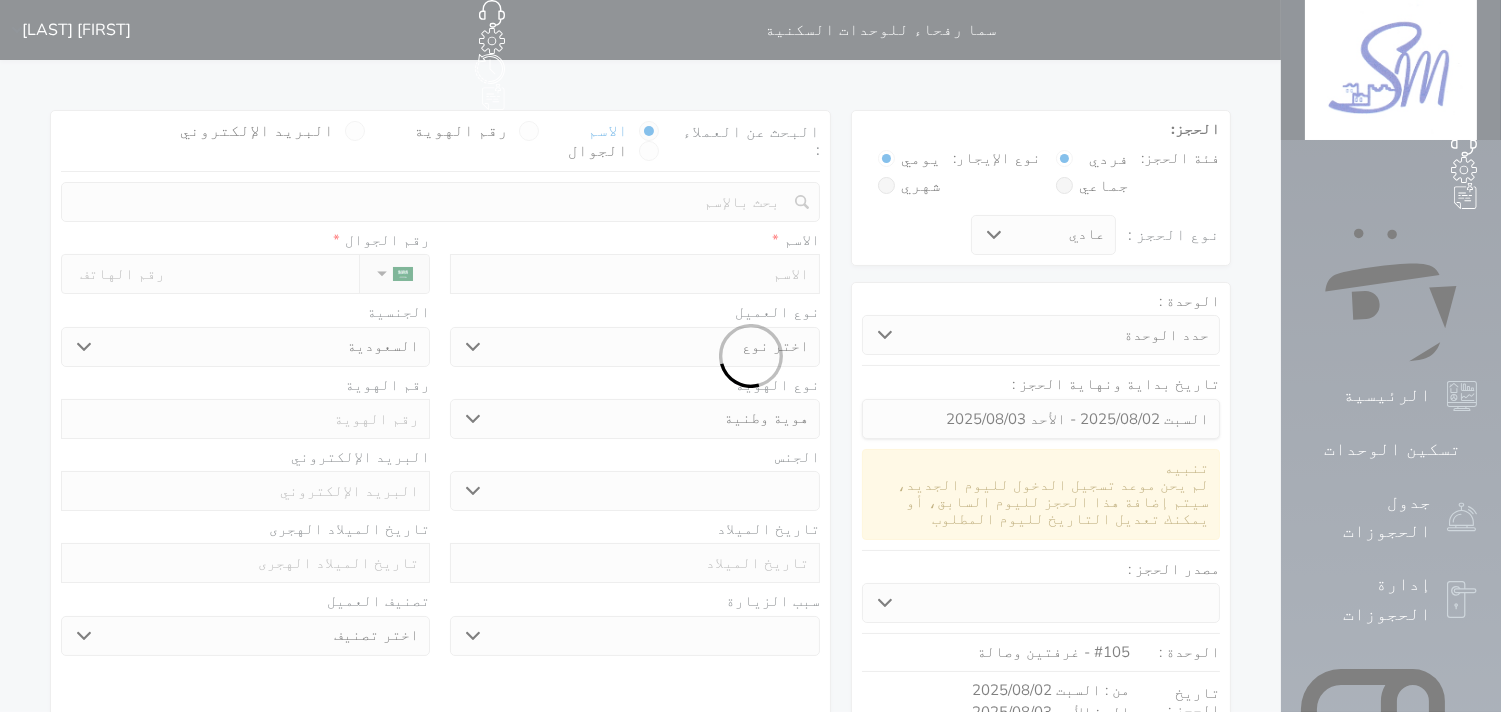 select on "1" 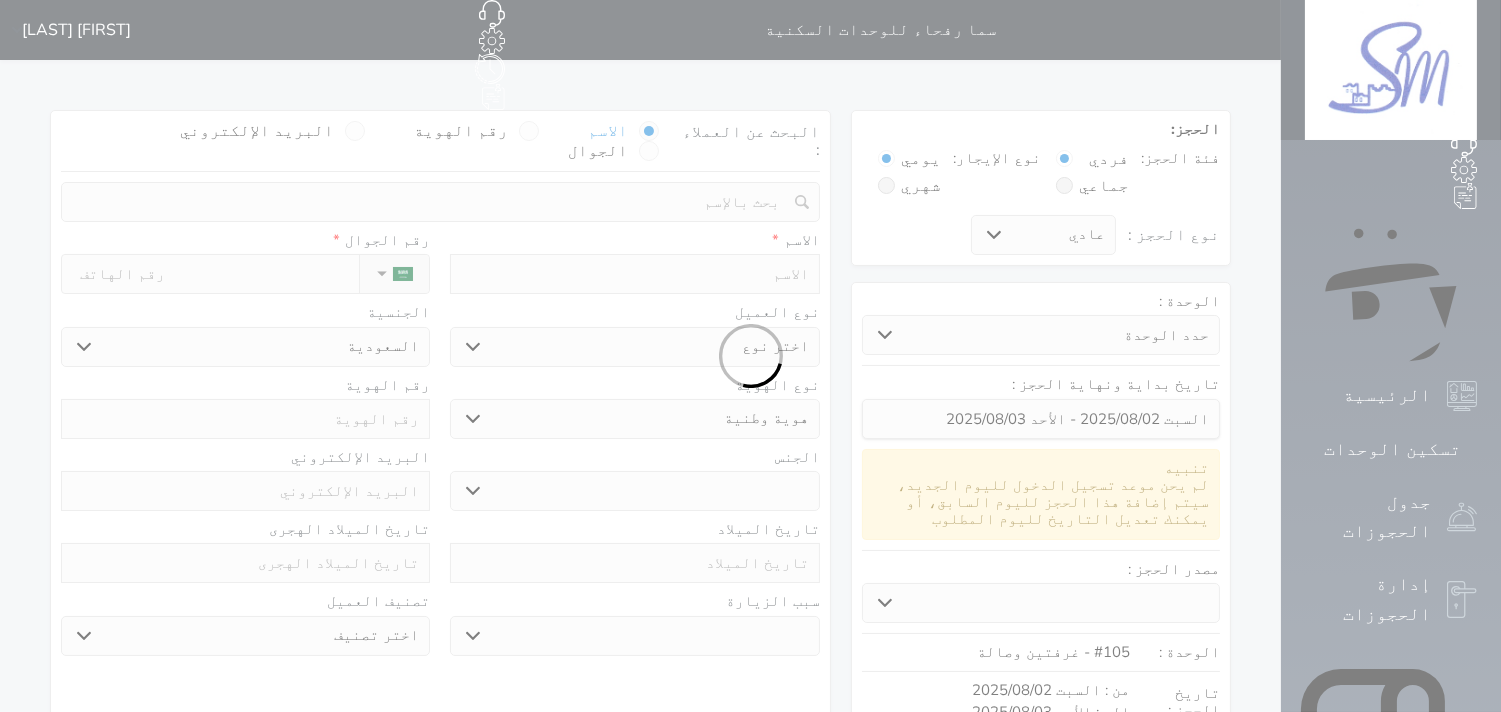 select on "7" 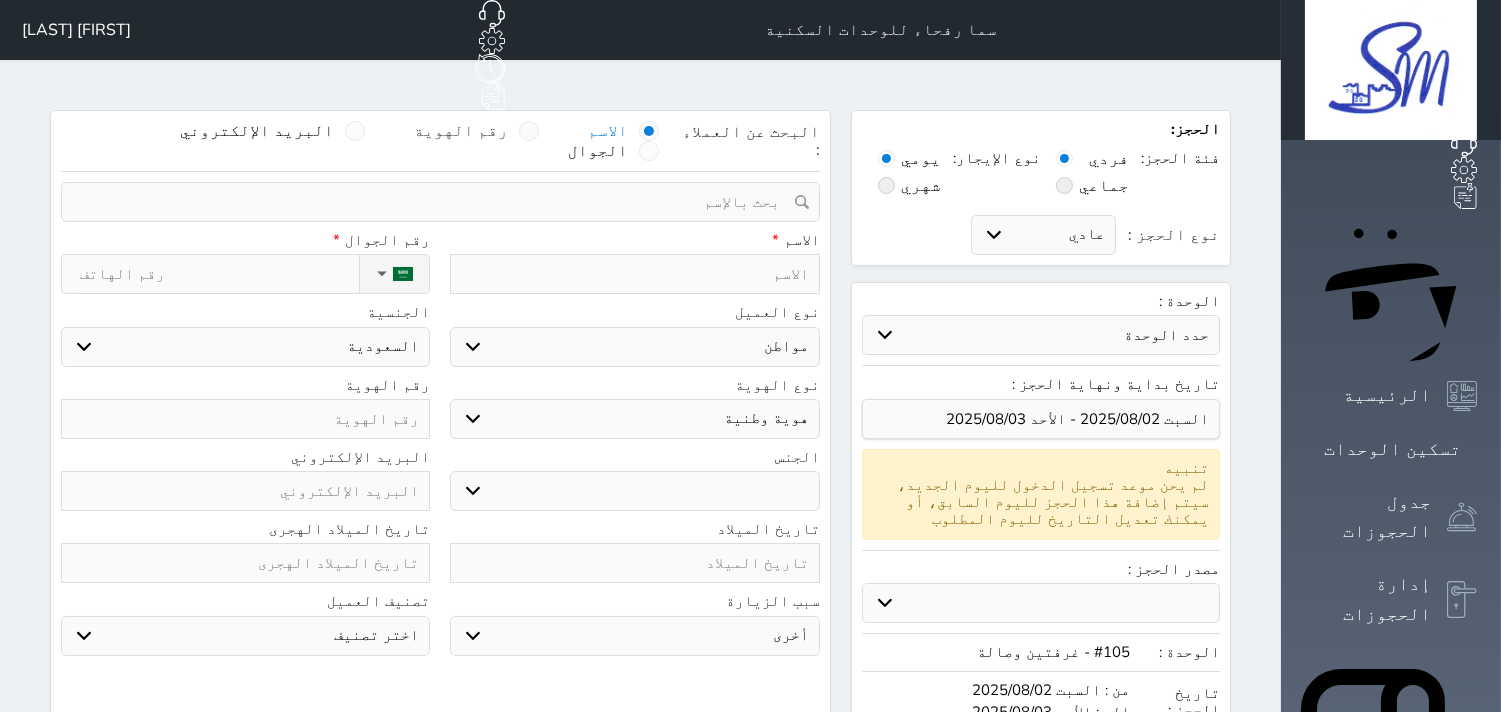 click at bounding box center (529, 131) 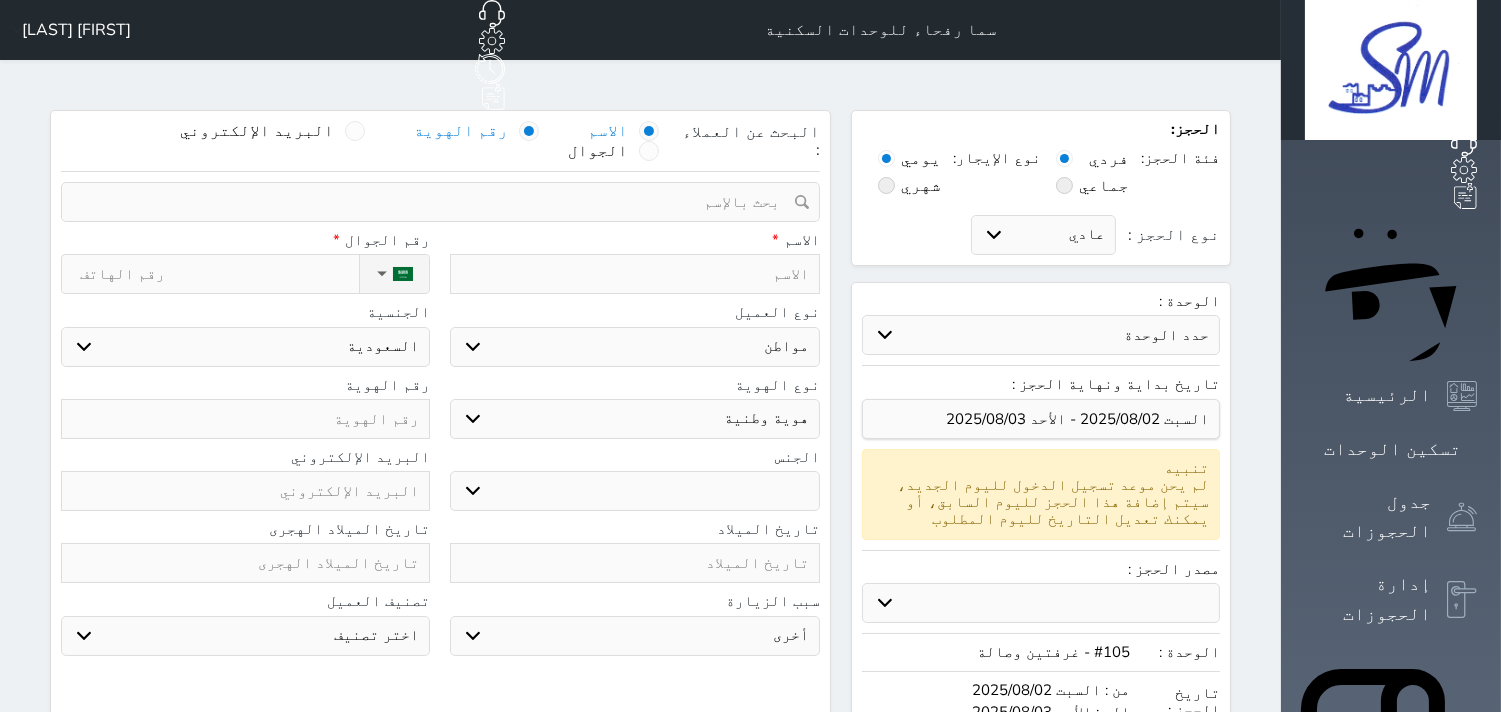 select 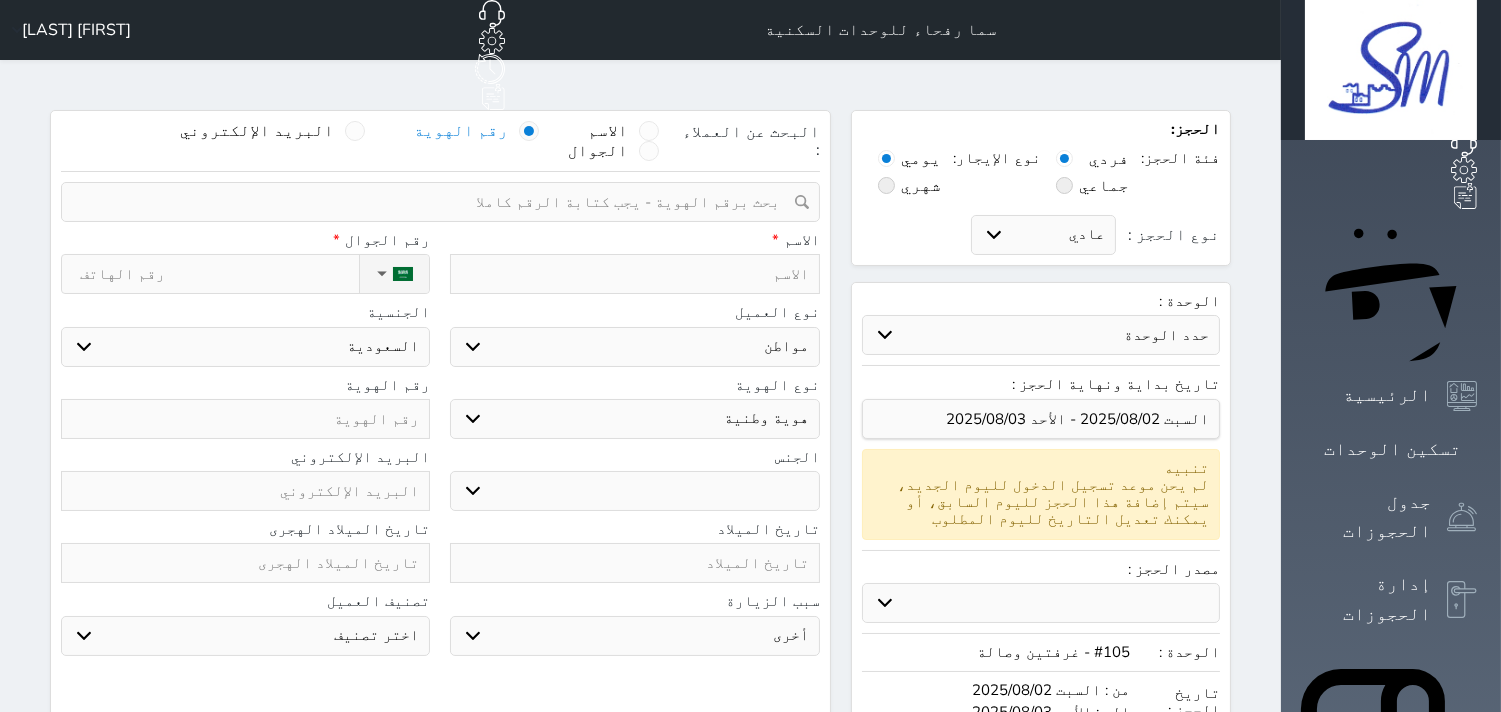 click at bounding box center (433, 202) 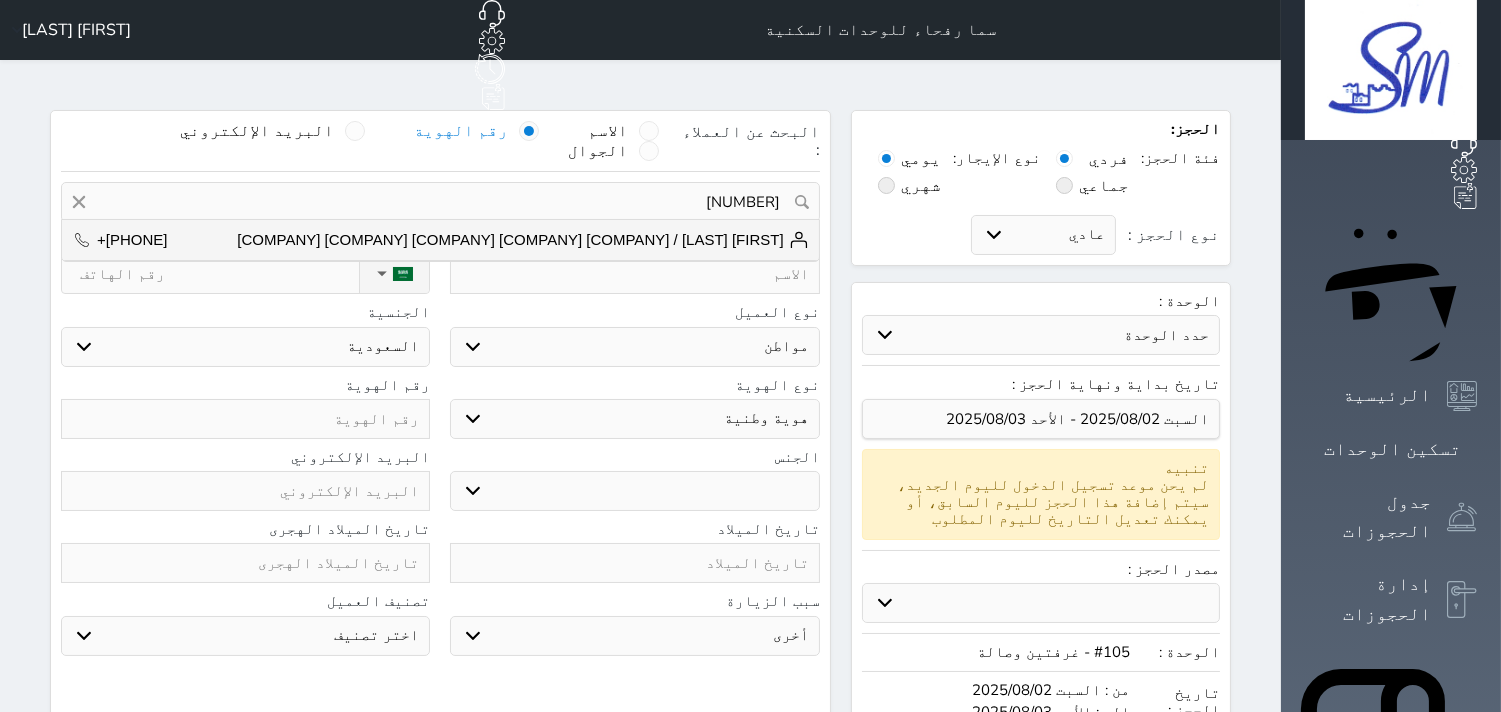 click on "[FIRST] [LAST] / [COMPANY] [COMPANY] [COMPANY] [COMPANY] [COMPANY]" at bounding box center (522, 240) 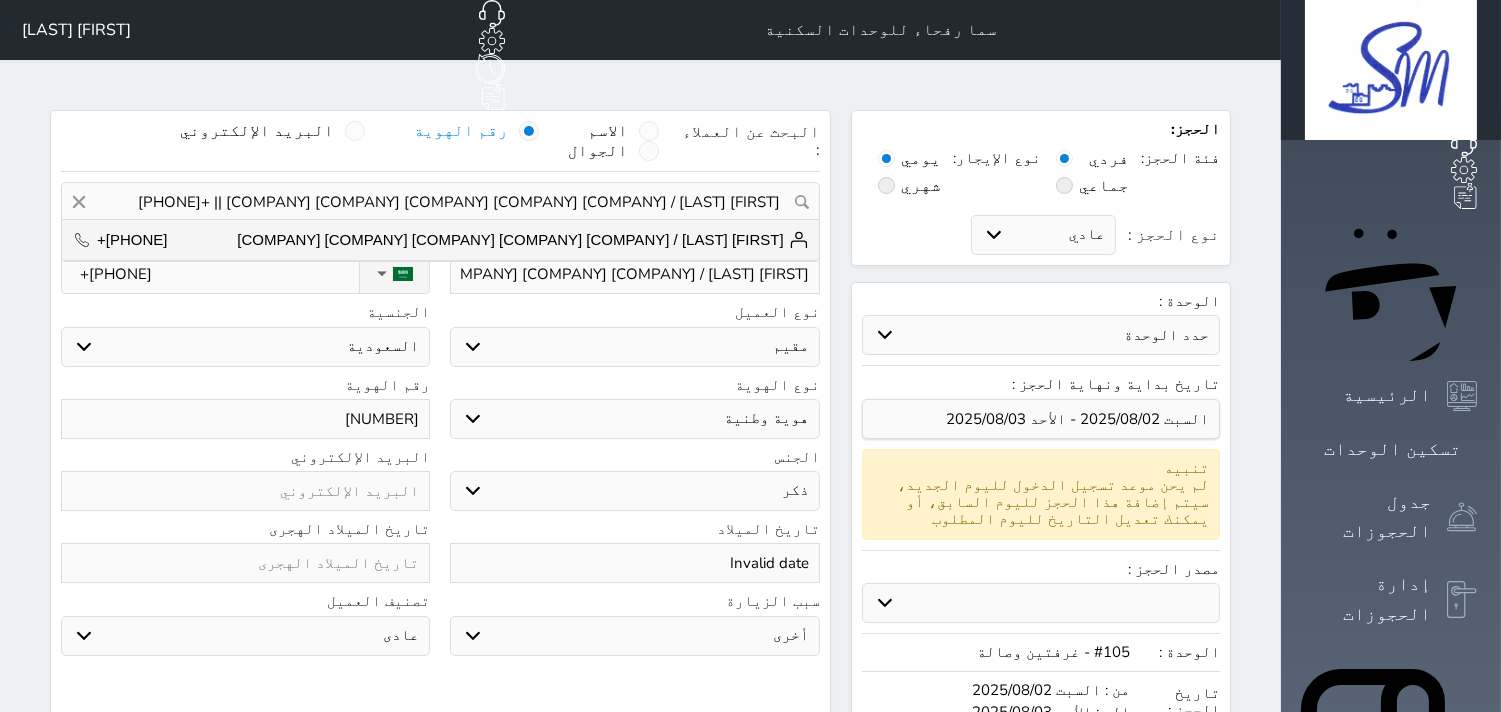 select on "321" 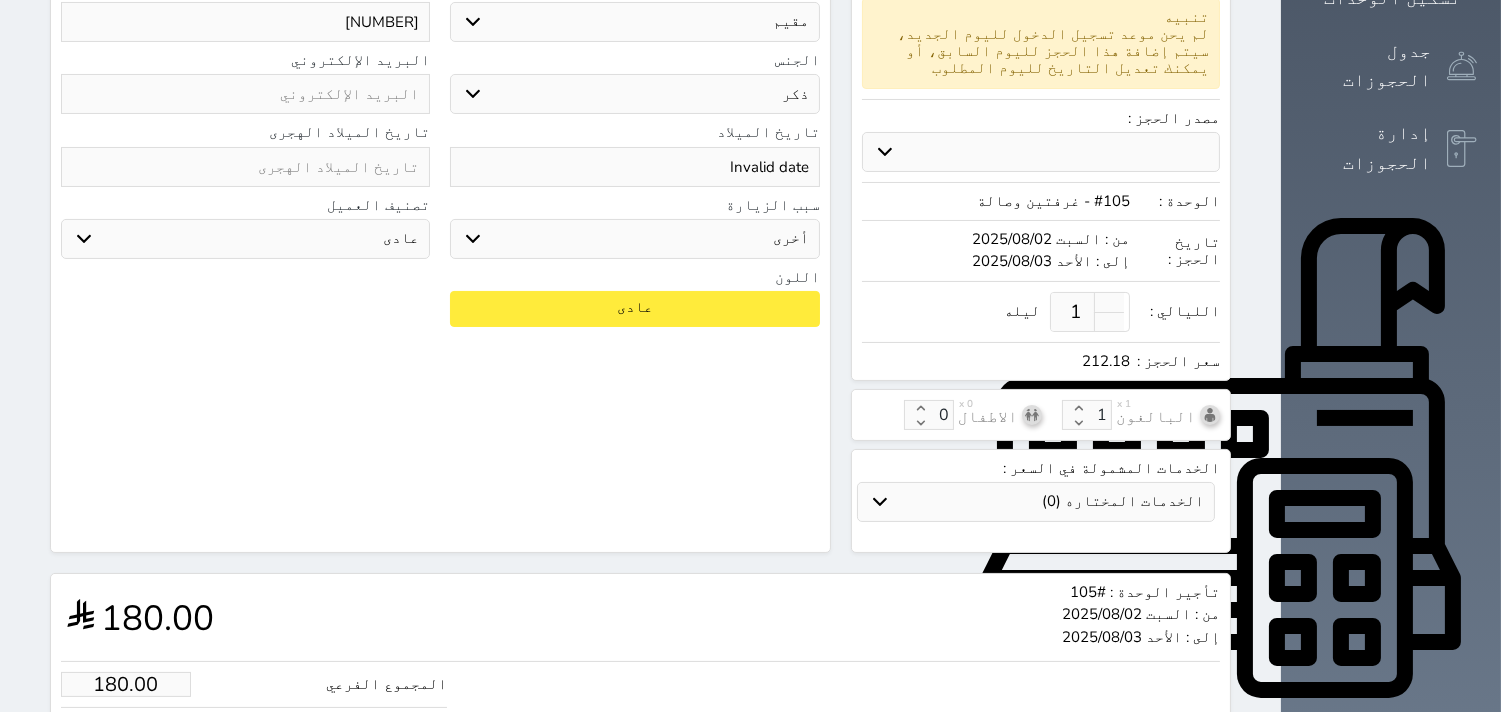 scroll, scrollTop: 606, scrollLeft: 0, axis: vertical 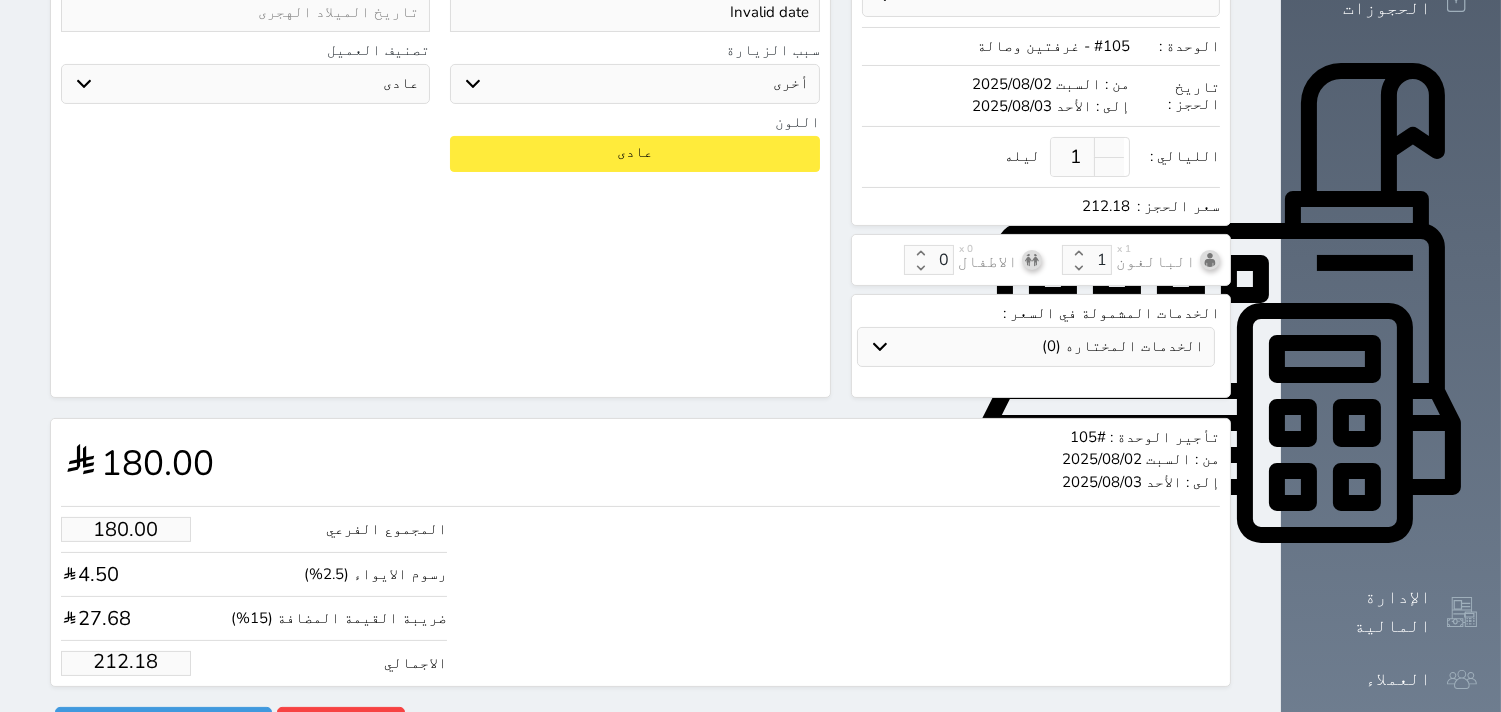drag, startPoint x: 85, startPoint y: 614, endPoint x: 0, endPoint y: 636, distance: 87.80091 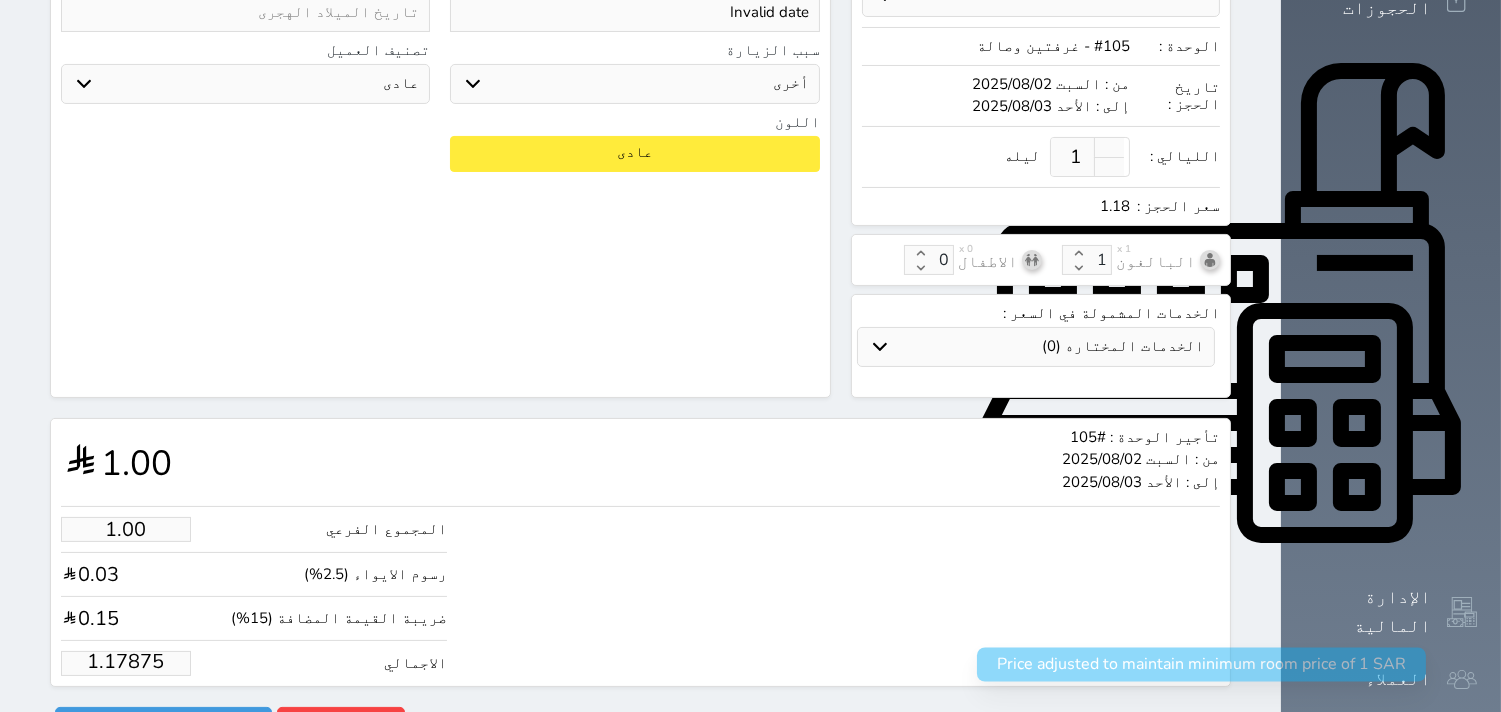 scroll, scrollTop: 0, scrollLeft: 0, axis: both 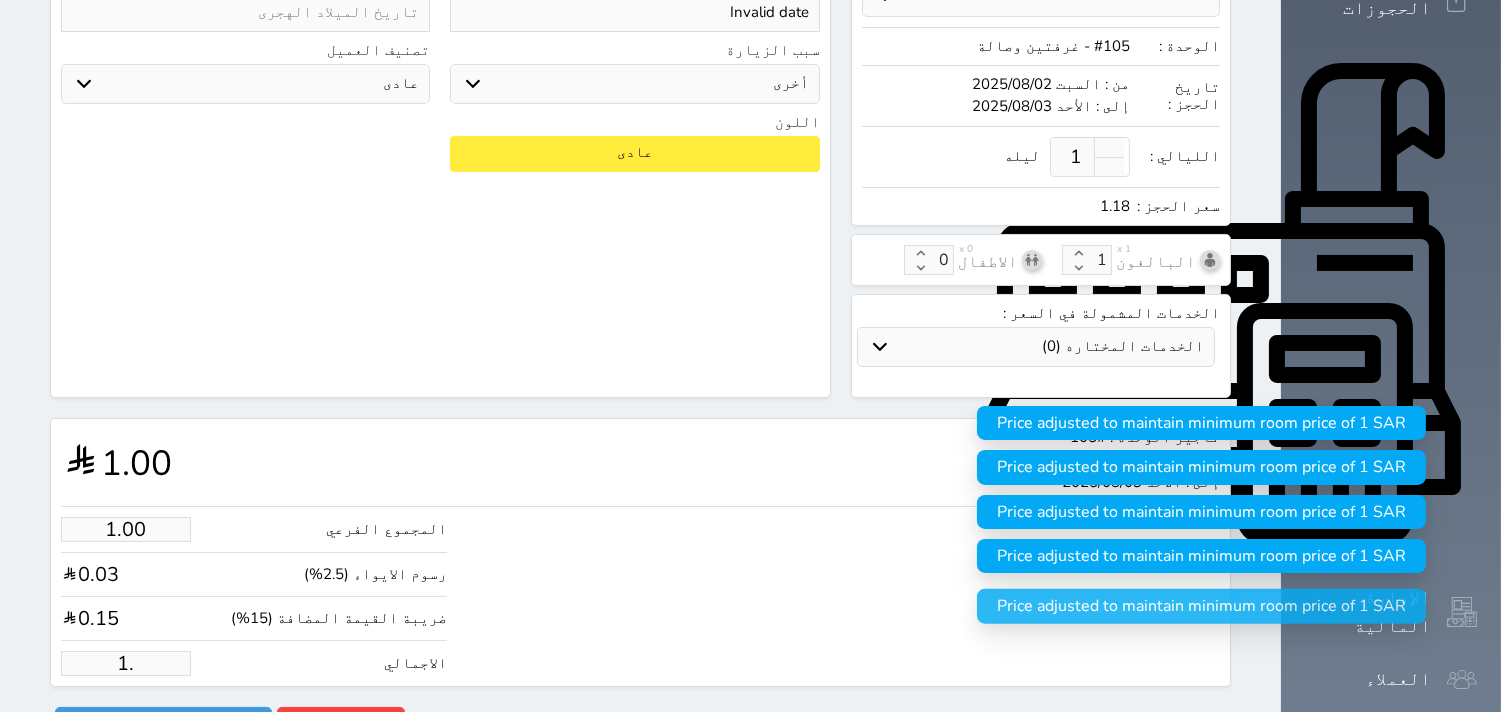 type on "1" 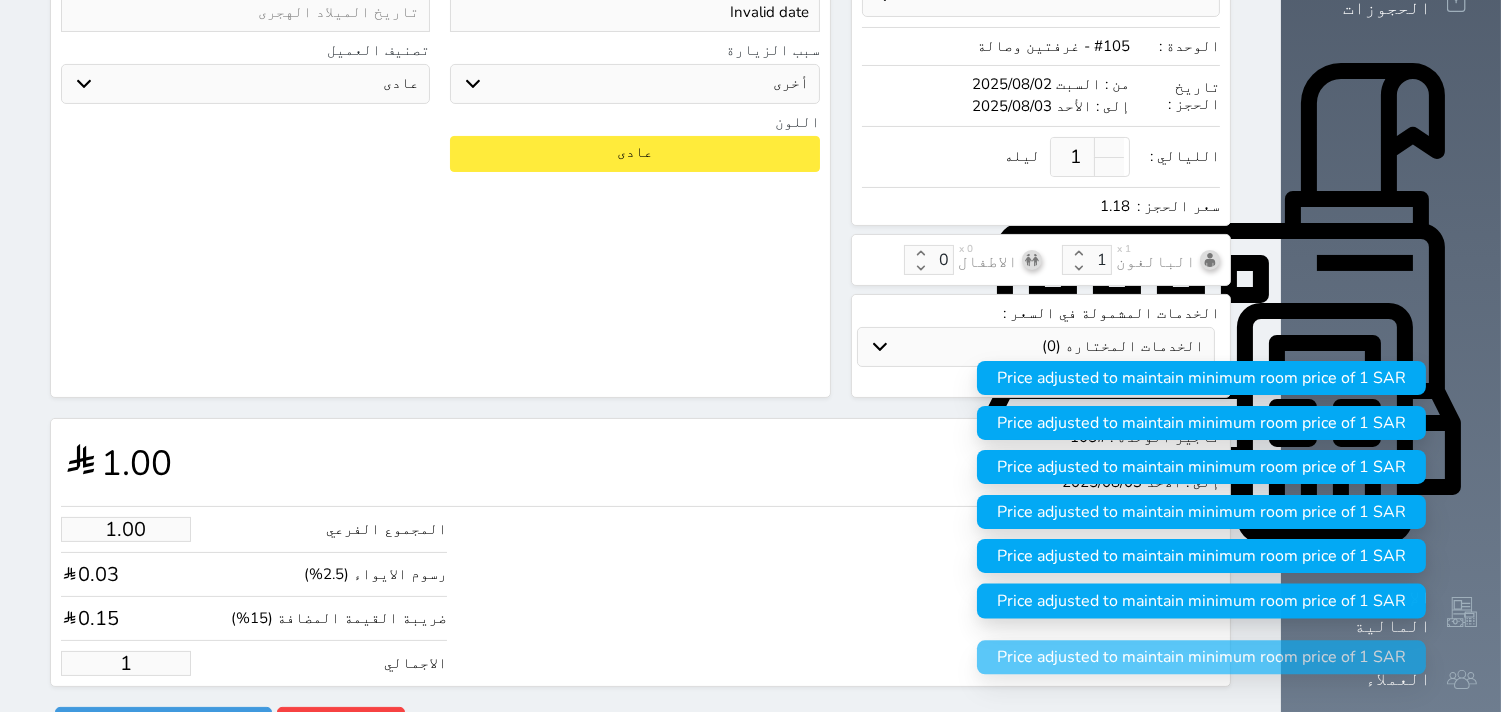 type 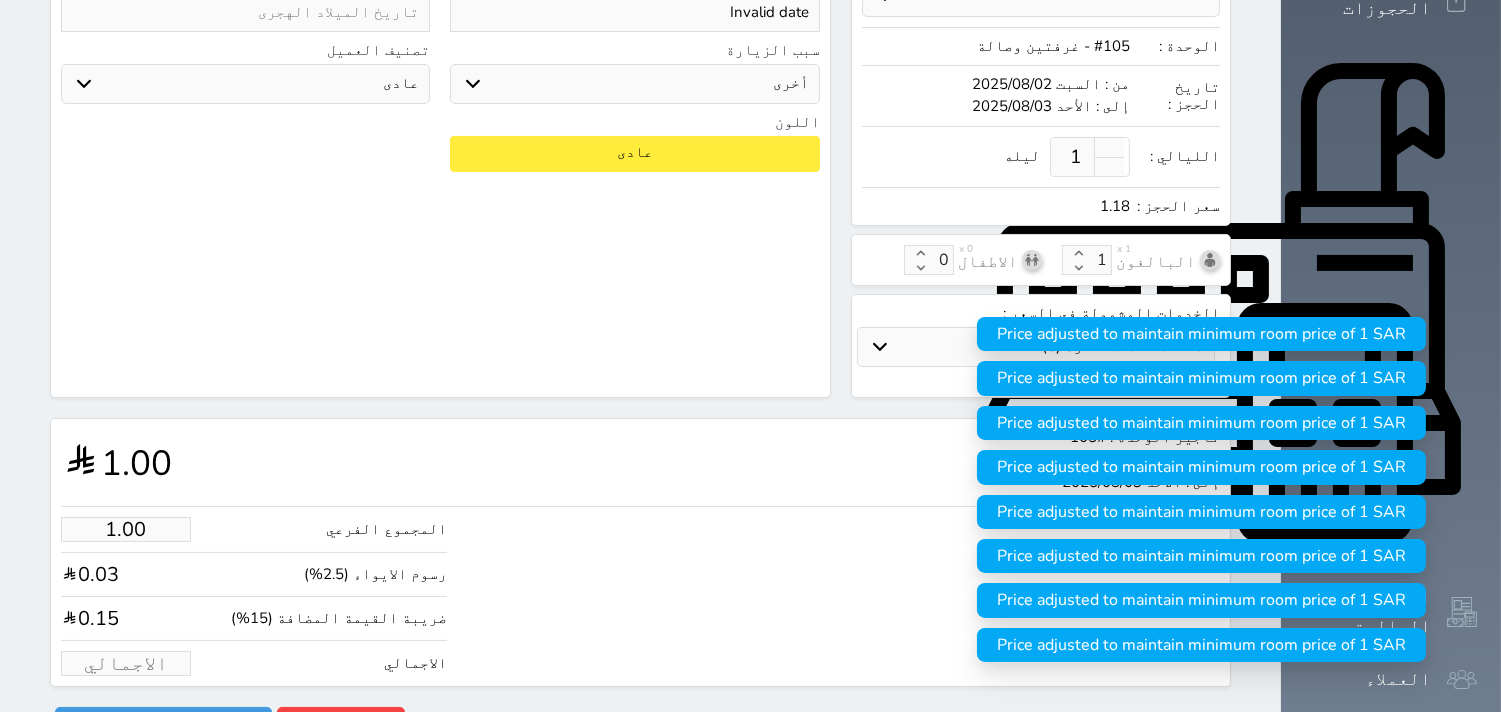 type on "1.70" 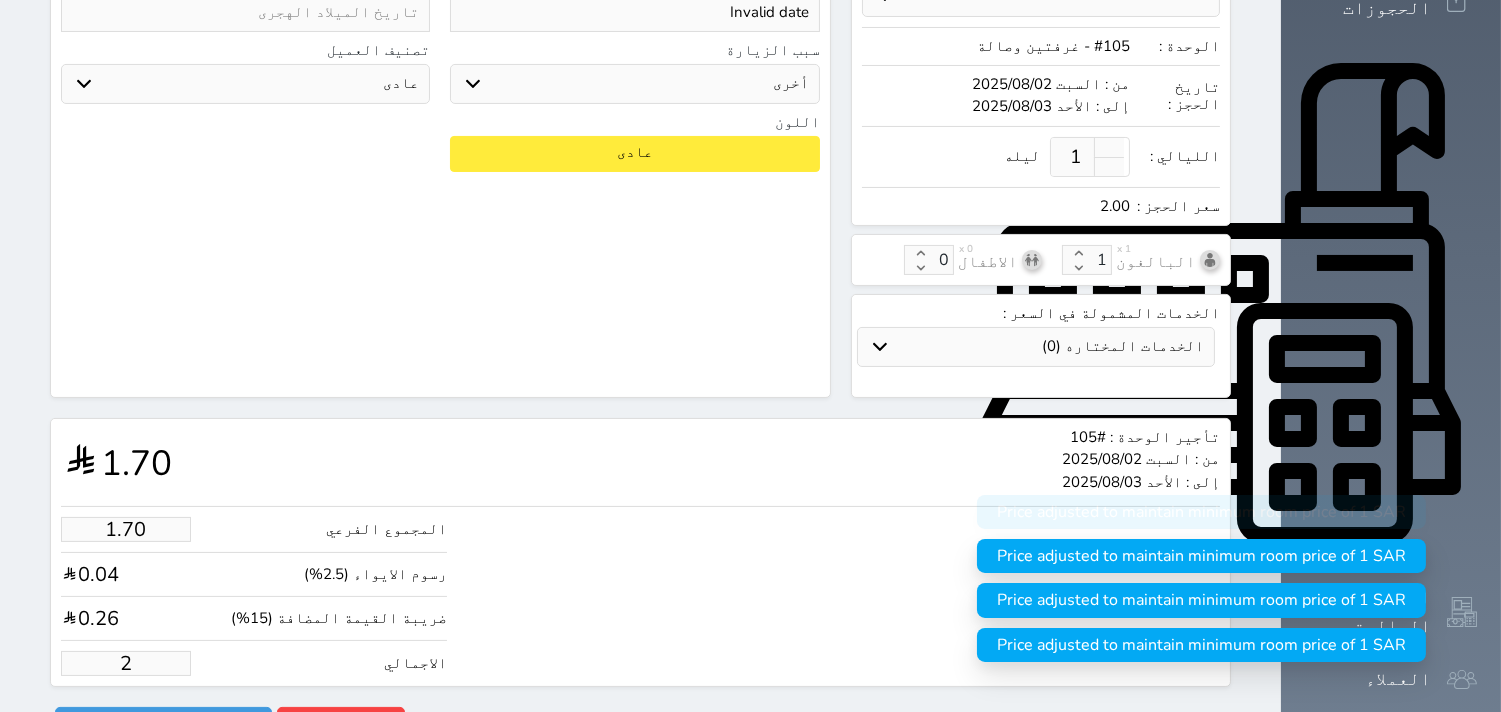 type on "18.66" 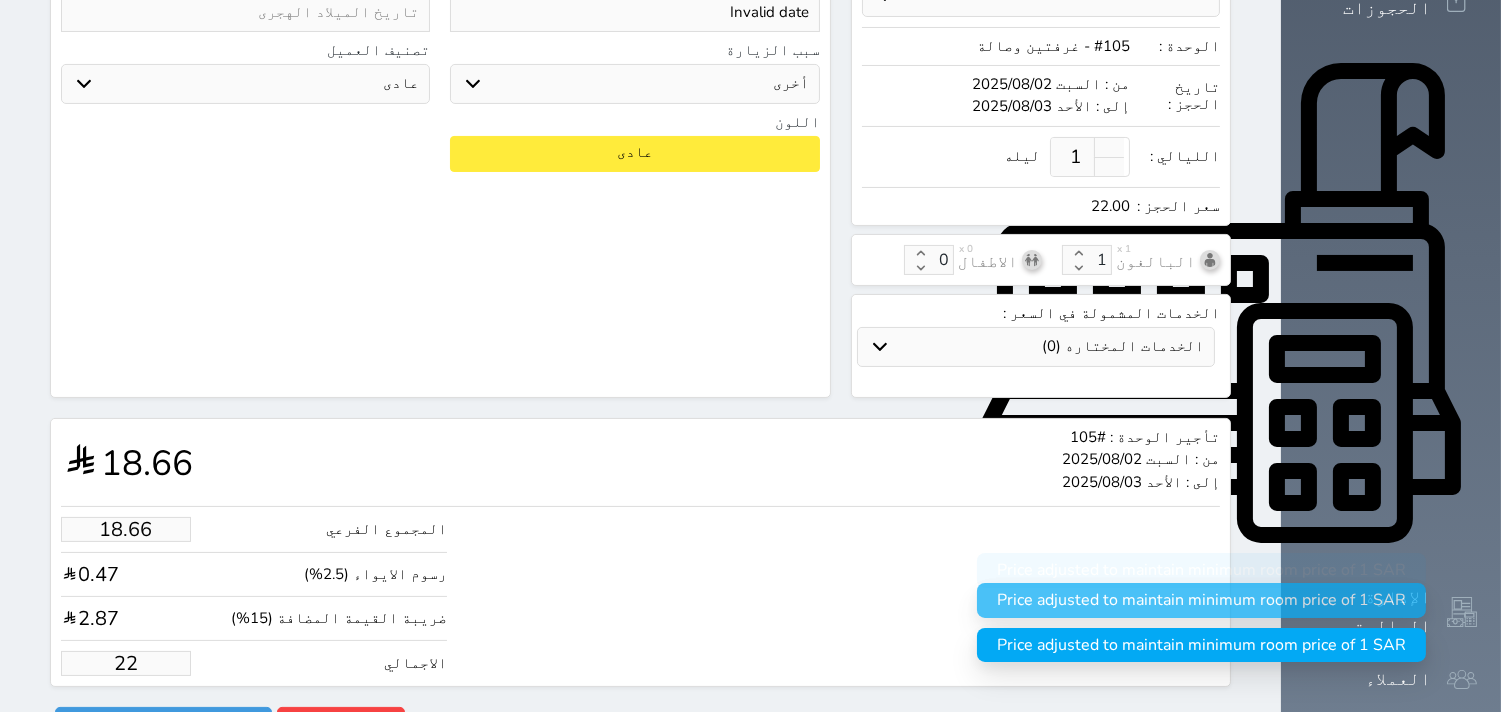 type on "186.64" 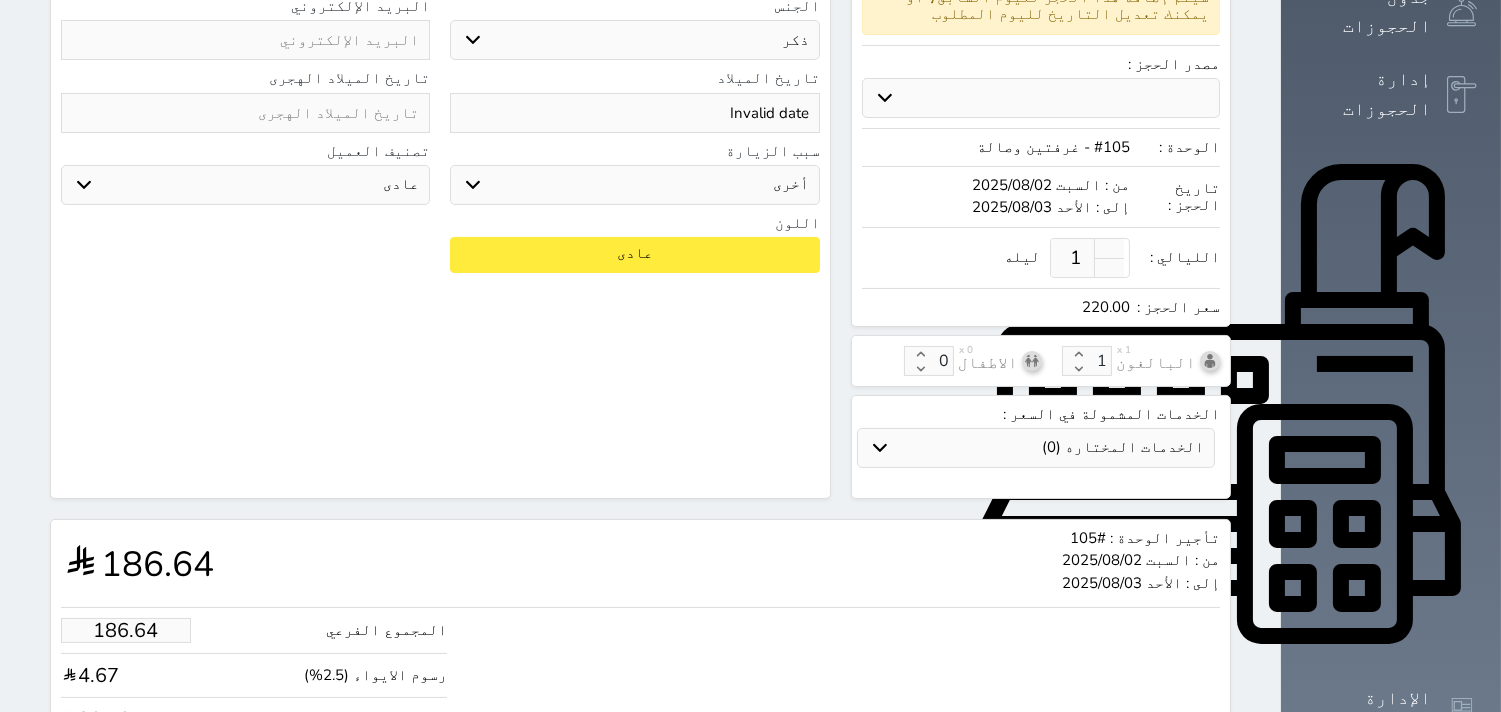 scroll, scrollTop: 606, scrollLeft: 0, axis: vertical 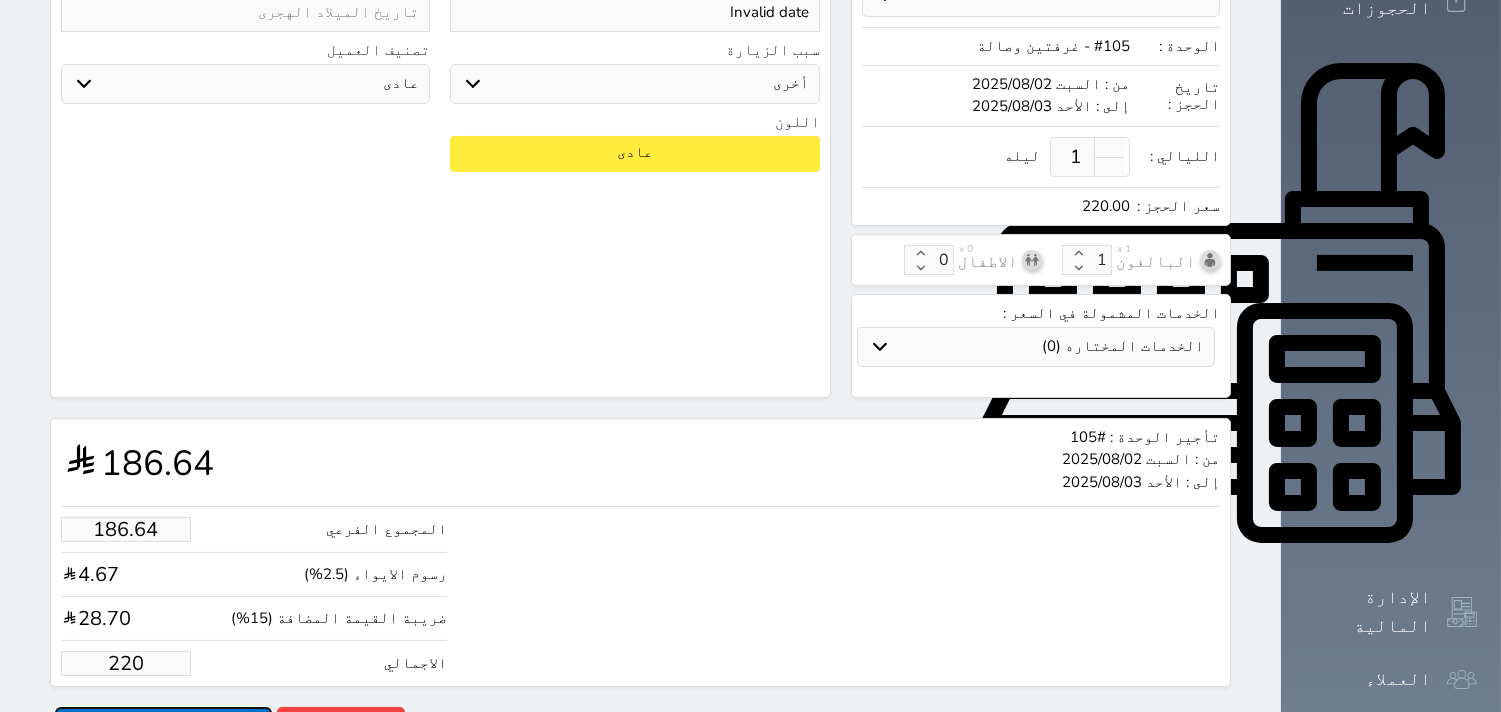 type on "220.00" 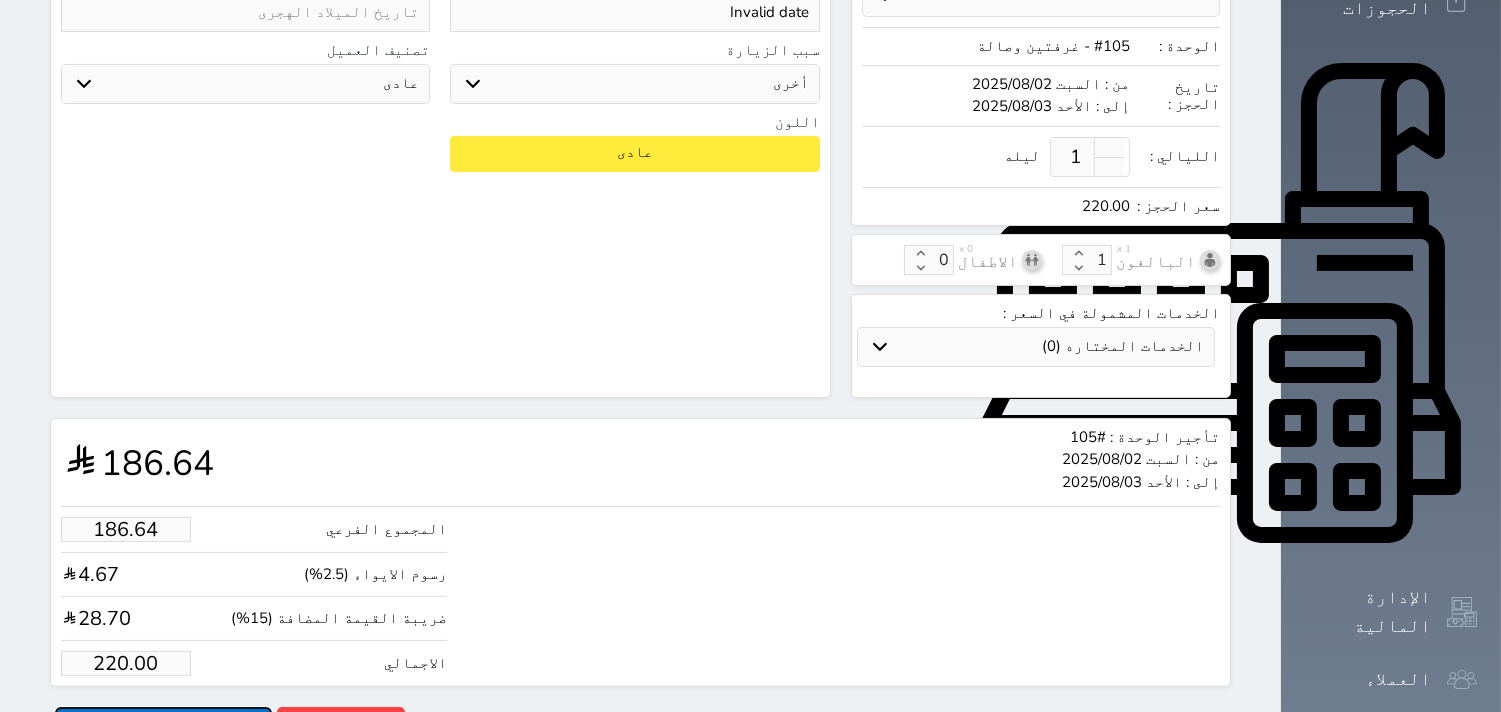 click on "حجز" at bounding box center (163, 724) 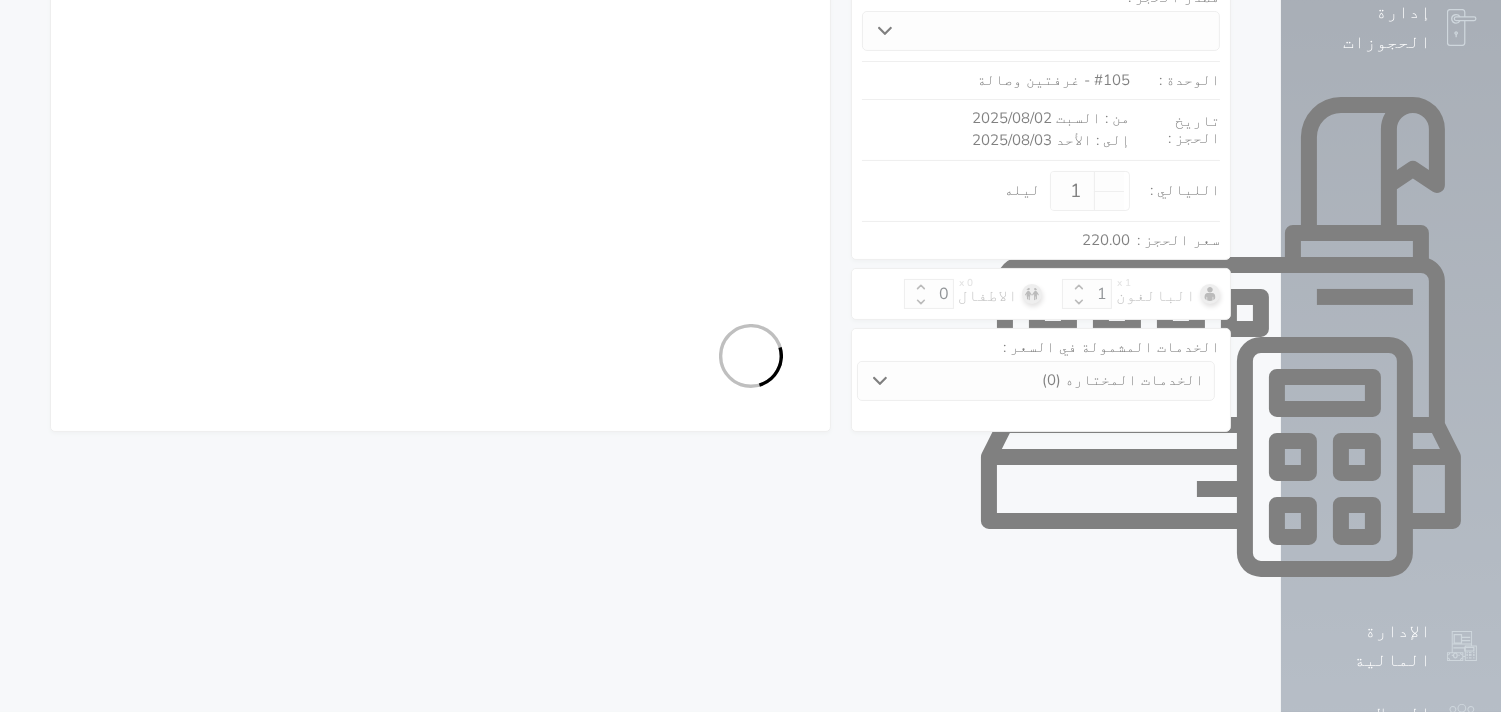select on "4" 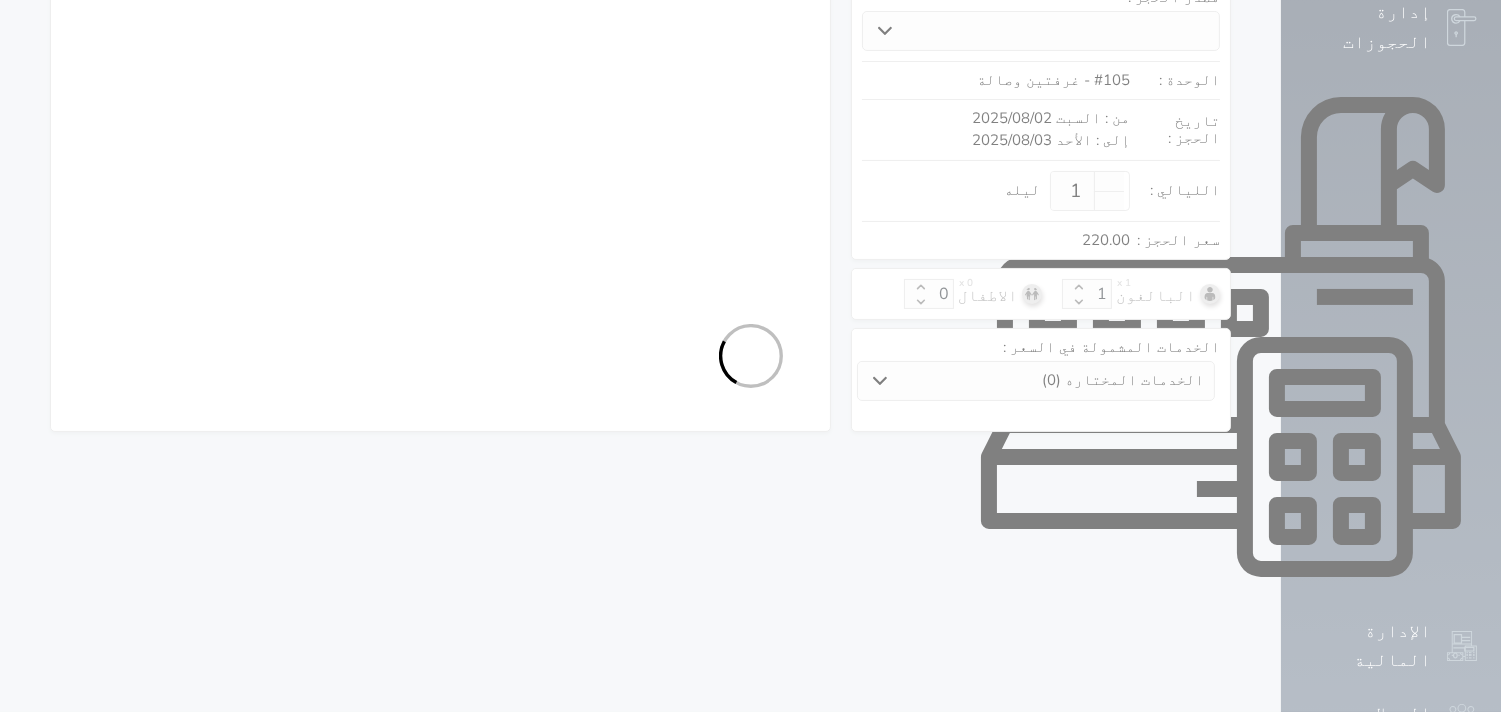 select on "321" 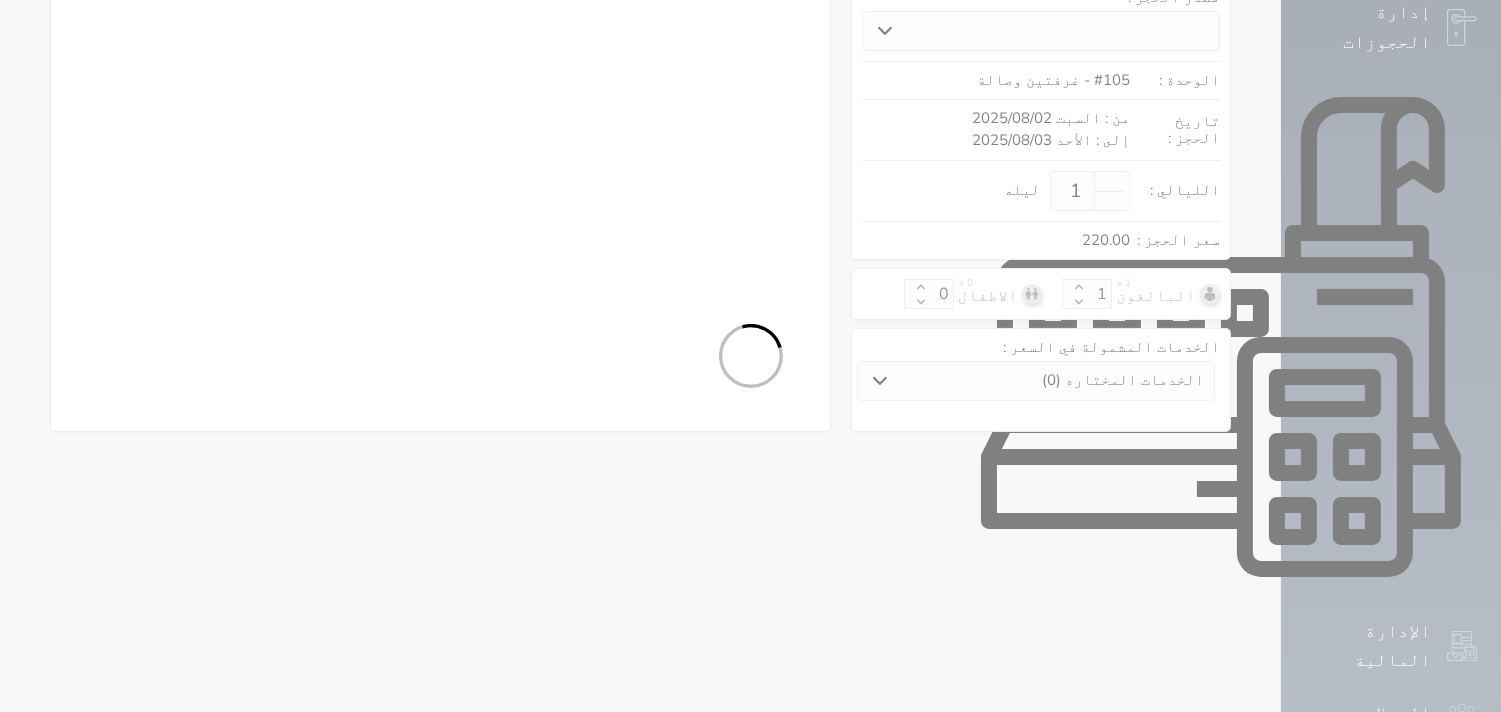 select on "4" 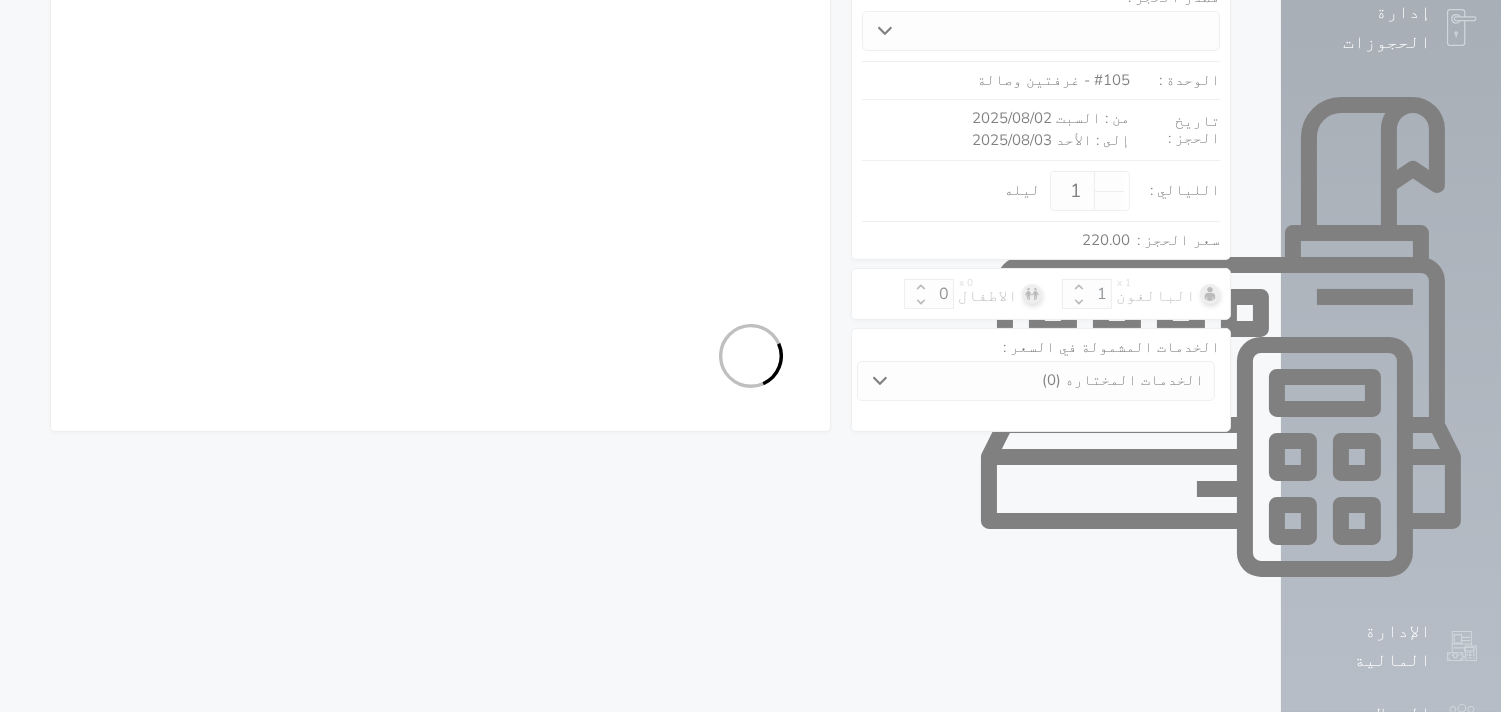 select on "7" 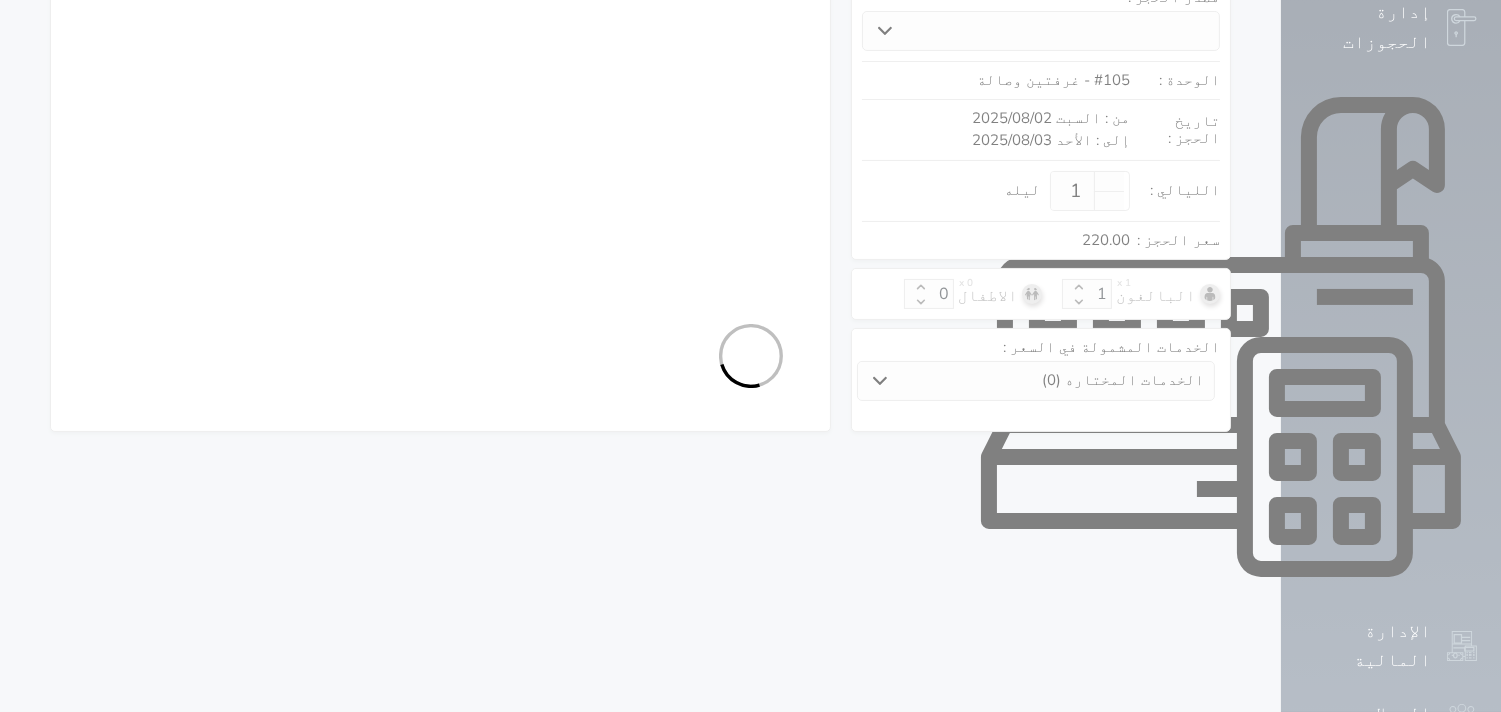select on "565" 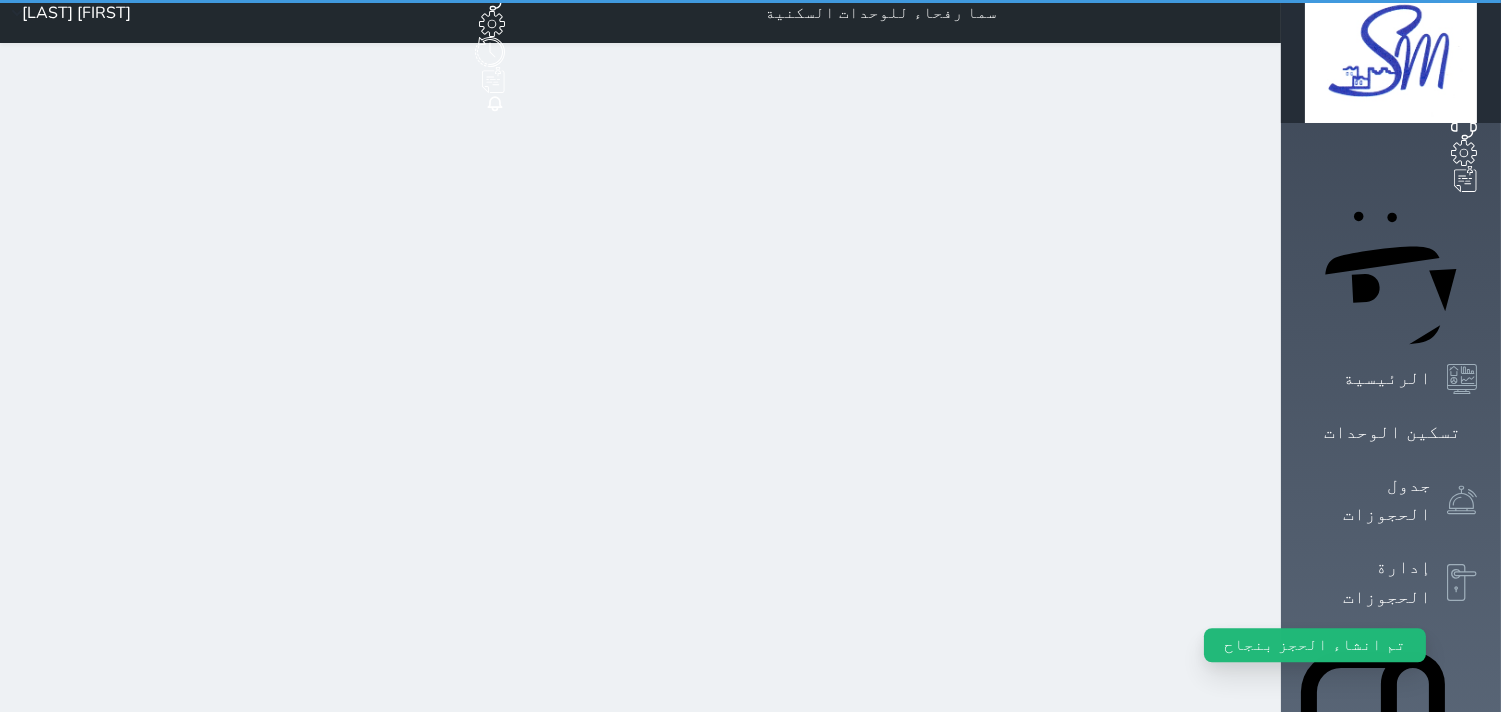 scroll, scrollTop: 0, scrollLeft: 0, axis: both 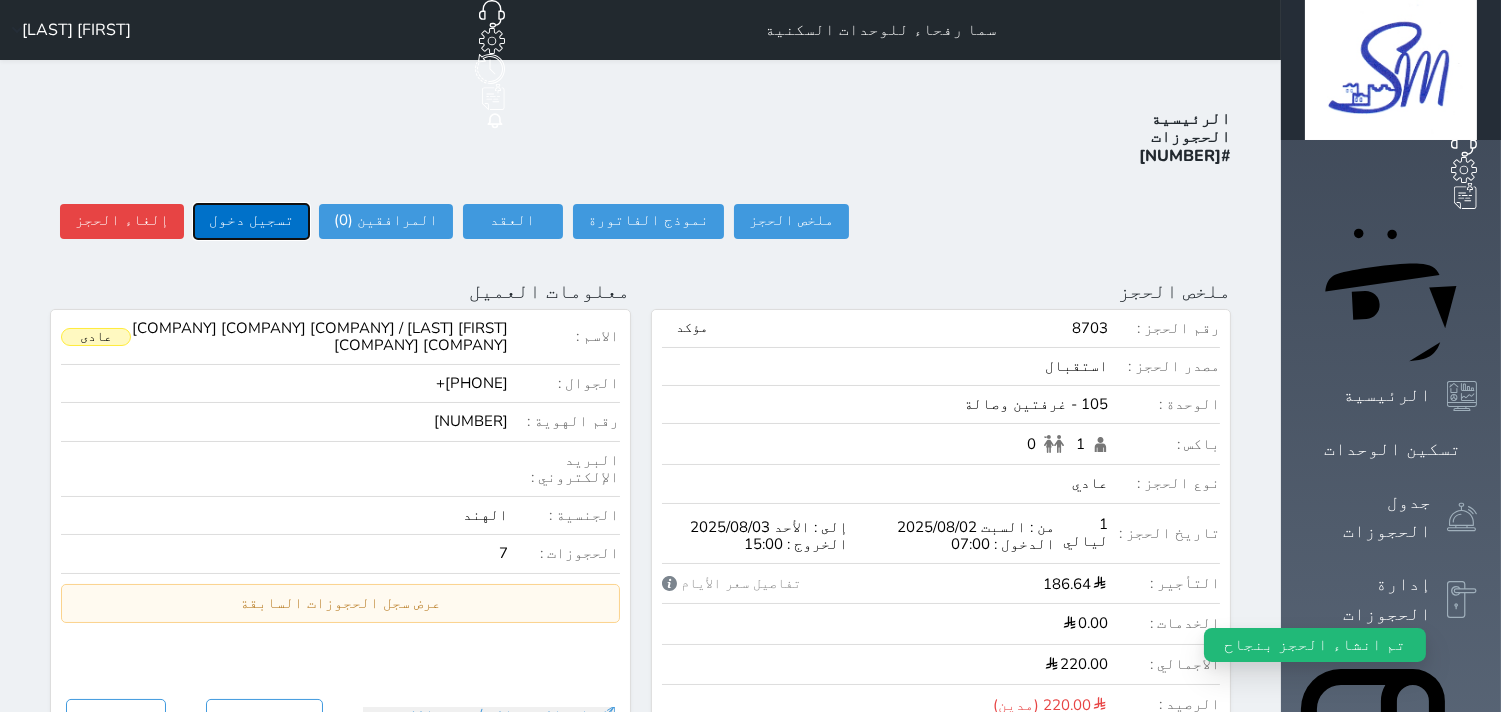 click on "تسجيل دخول" at bounding box center (251, 221) 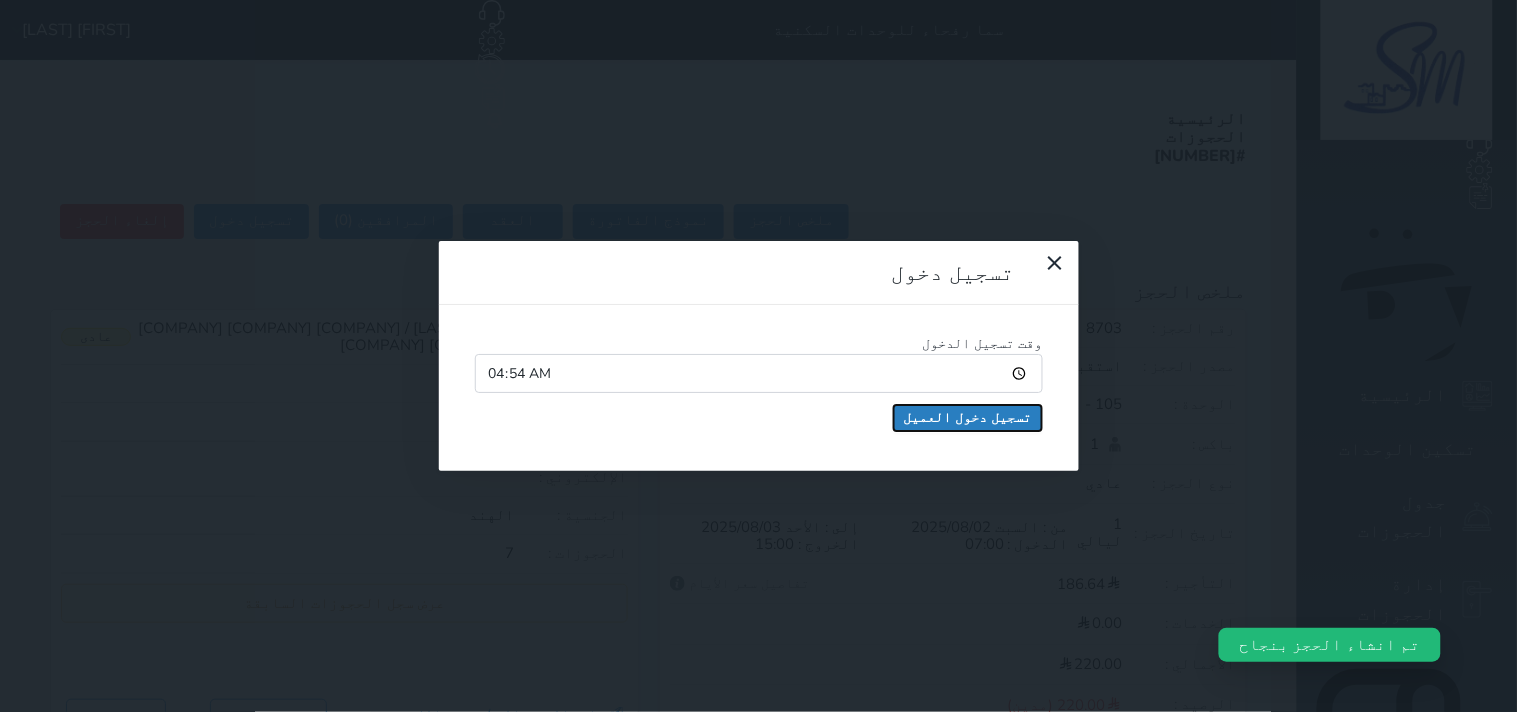 click on "تسجيل دخول العميل" at bounding box center (968, 418) 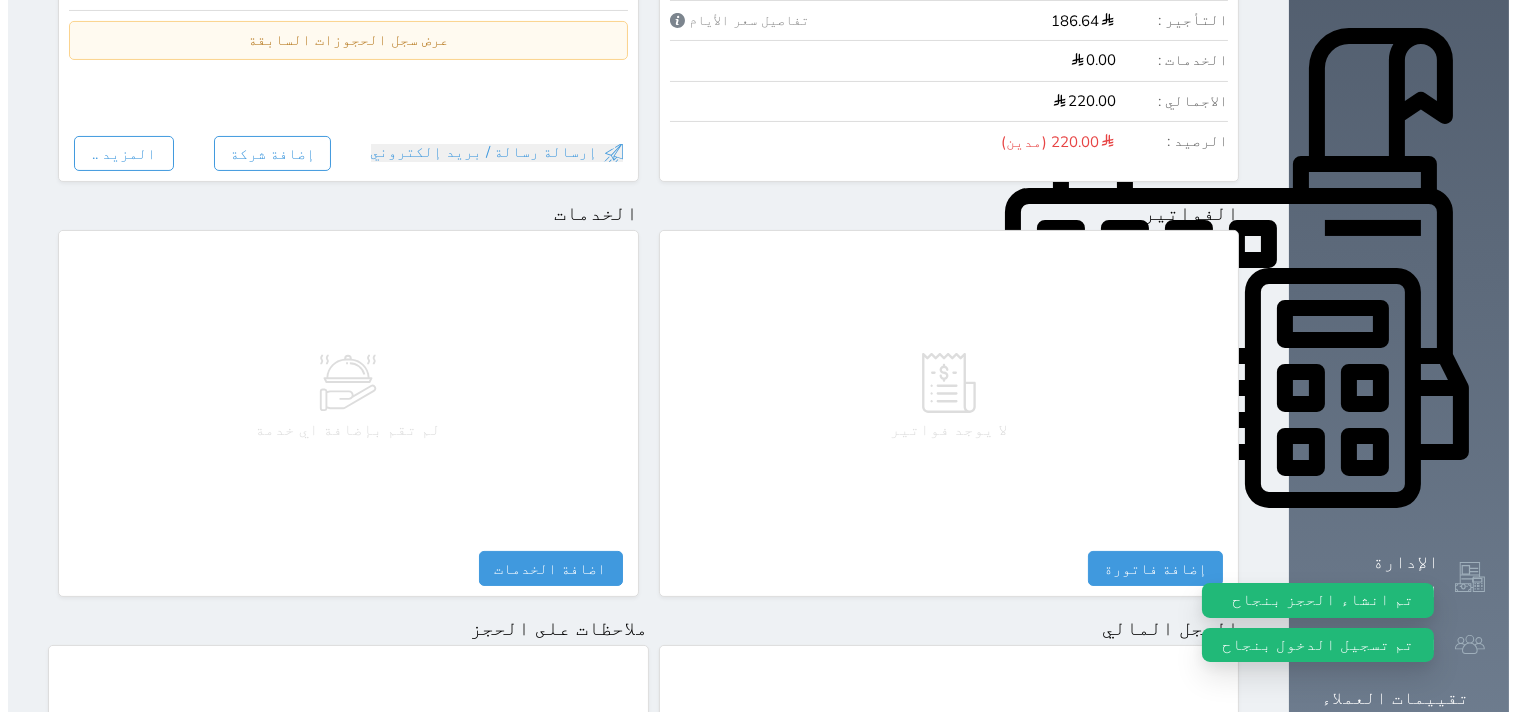 scroll, scrollTop: 666, scrollLeft: 0, axis: vertical 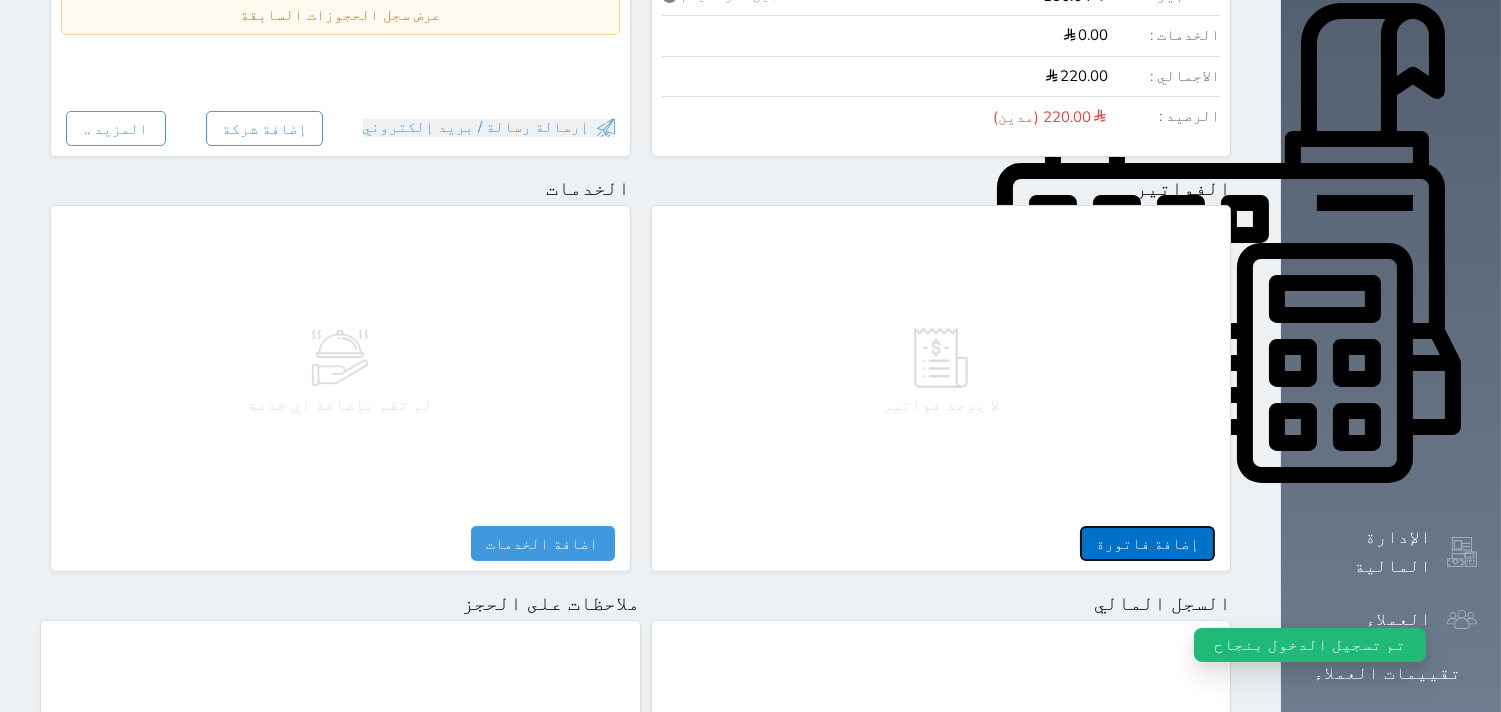 click on "إضافة فاتورة" at bounding box center (1147, 543) 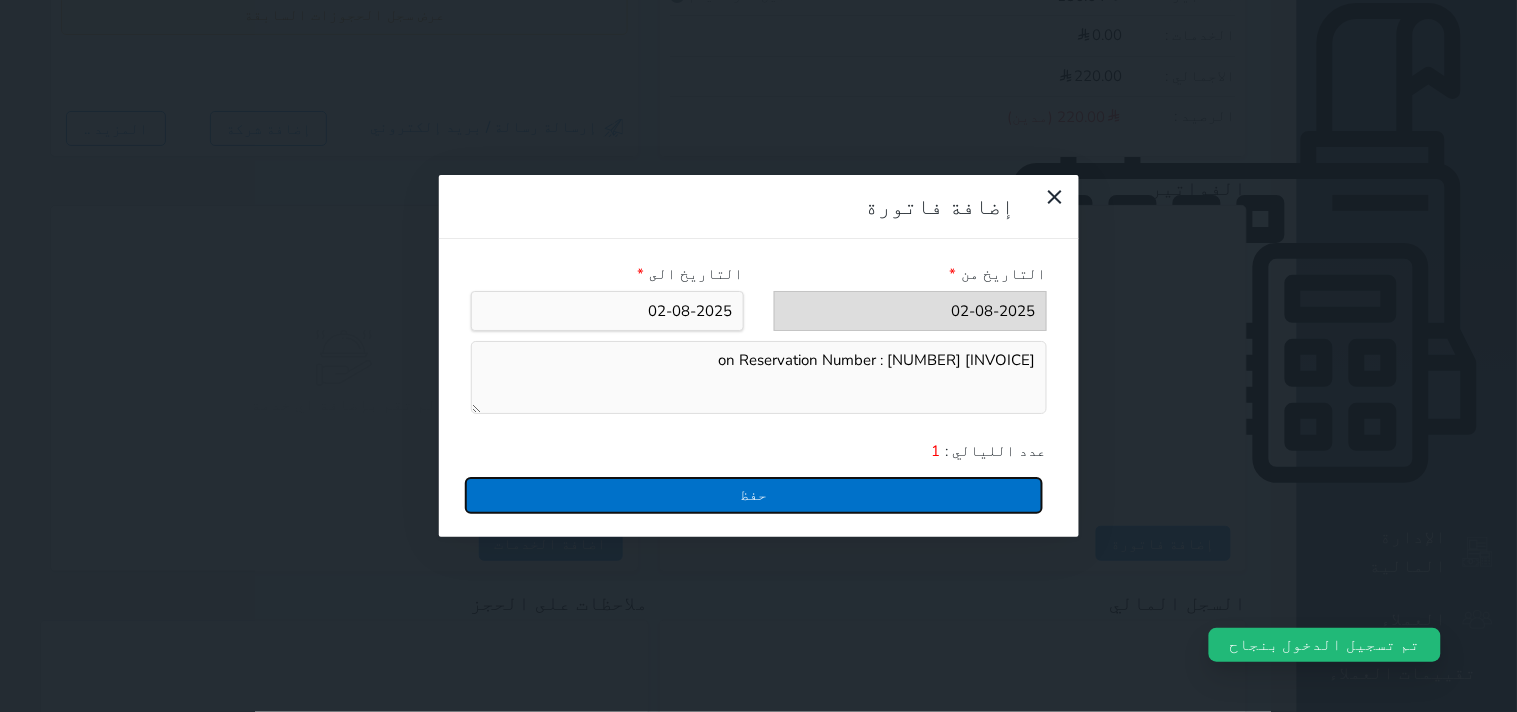click on "حفظ" at bounding box center (754, 495) 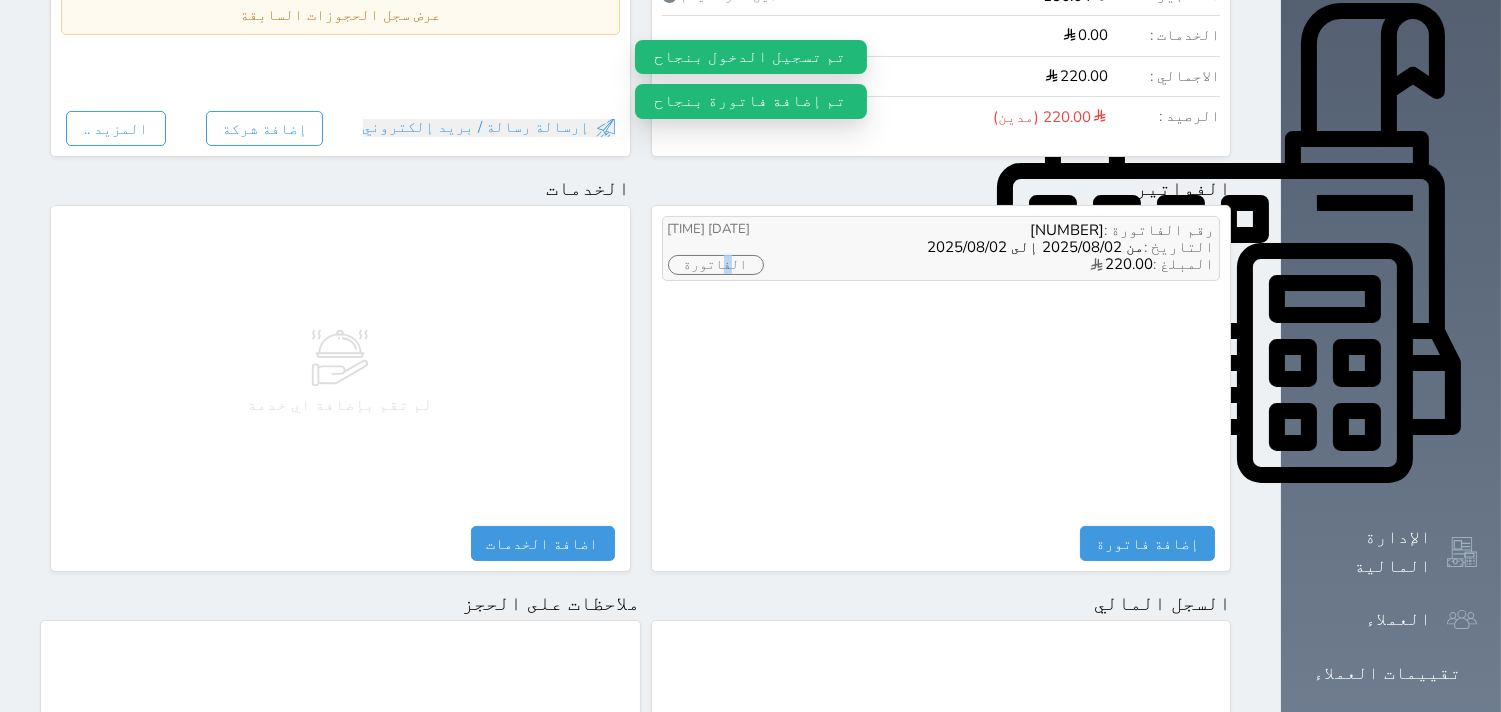 click on "الفاتورة" at bounding box center [716, 265] 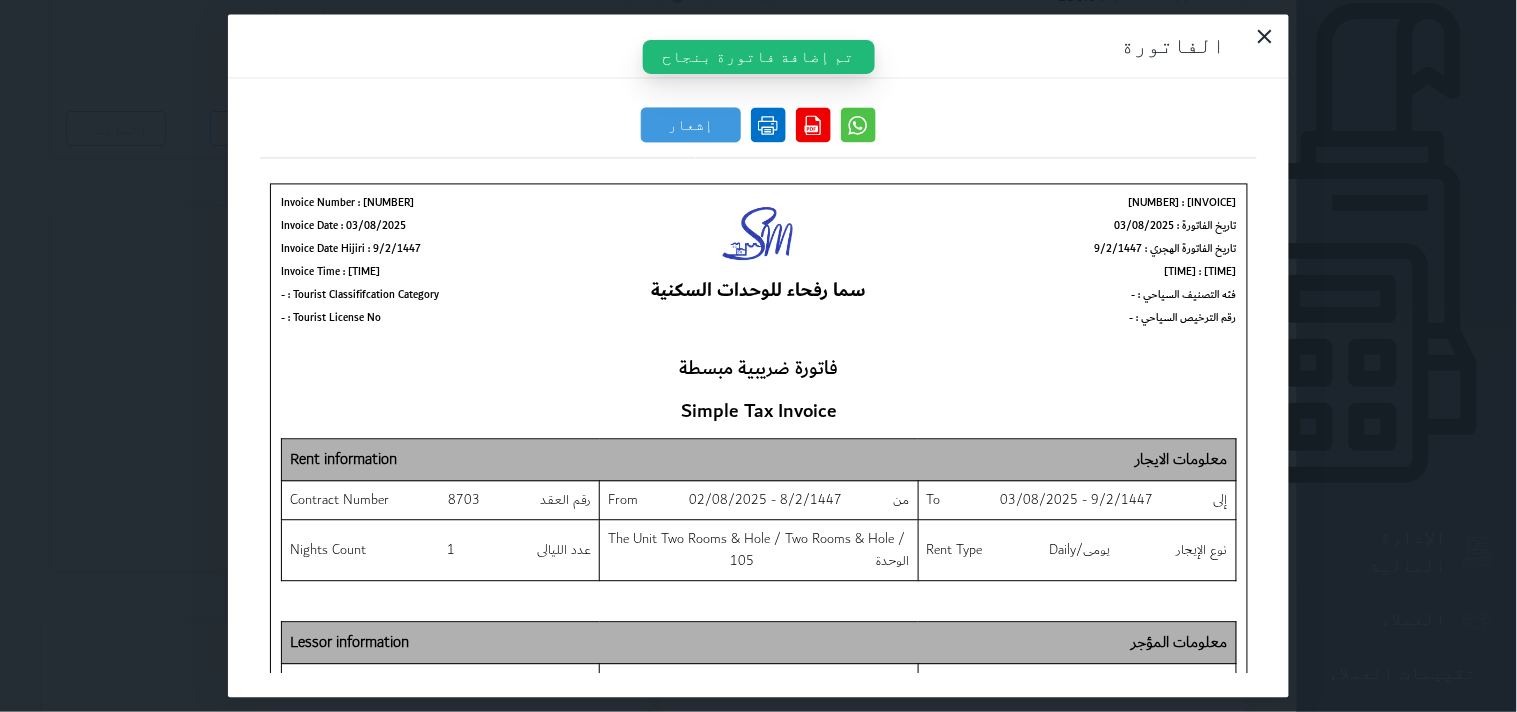 scroll, scrollTop: 0, scrollLeft: 0, axis: both 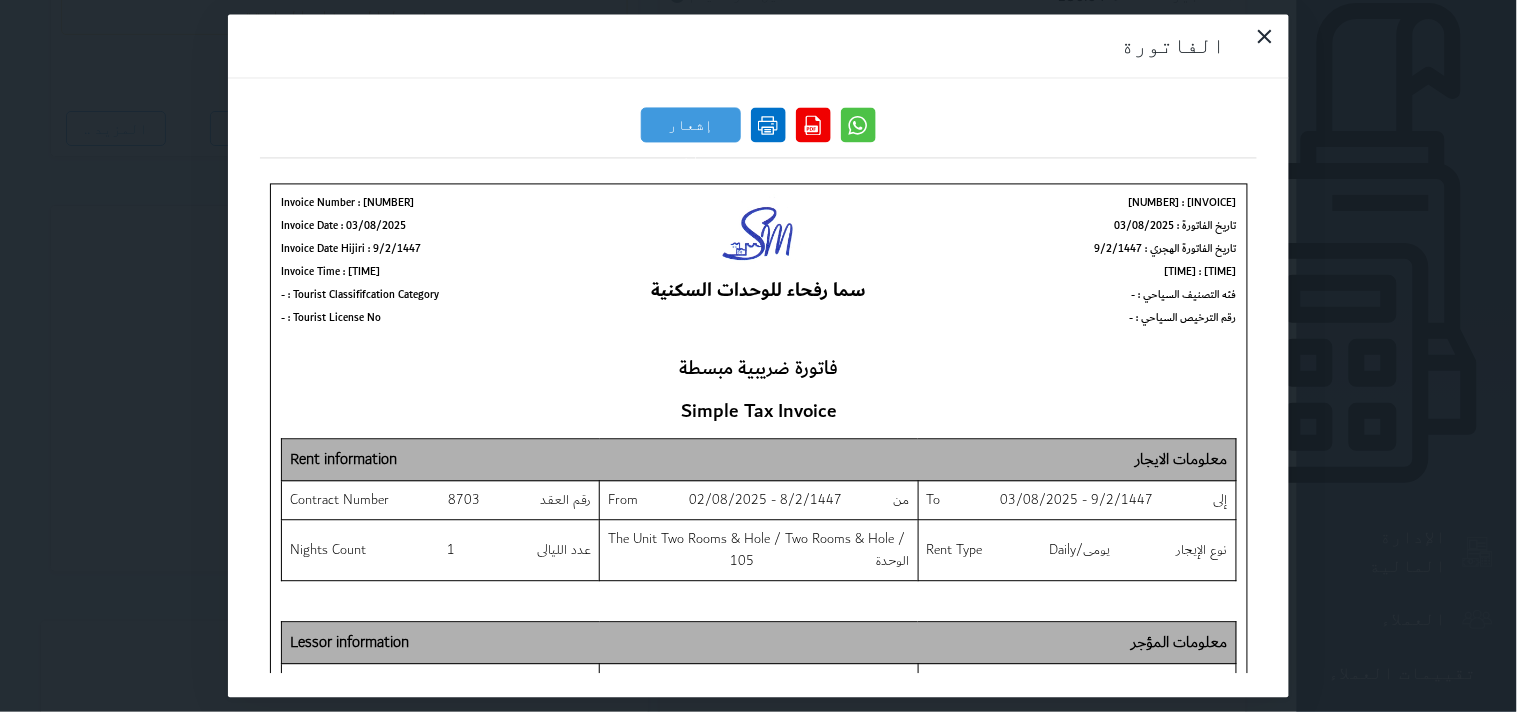 click at bounding box center [768, 125] 